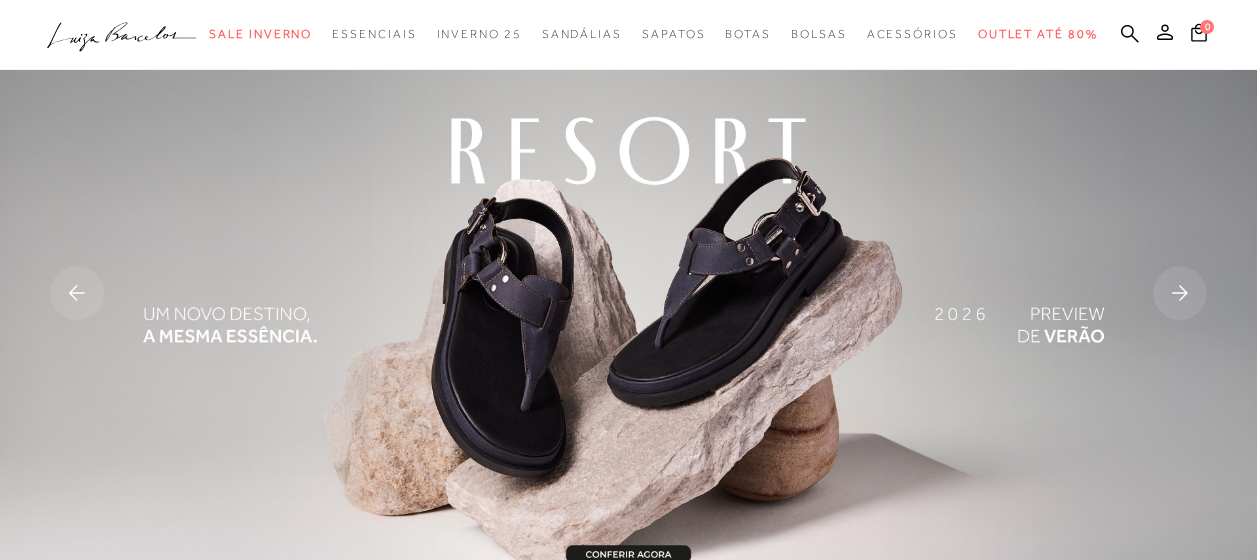 scroll, scrollTop: 100, scrollLeft: 0, axis: vertical 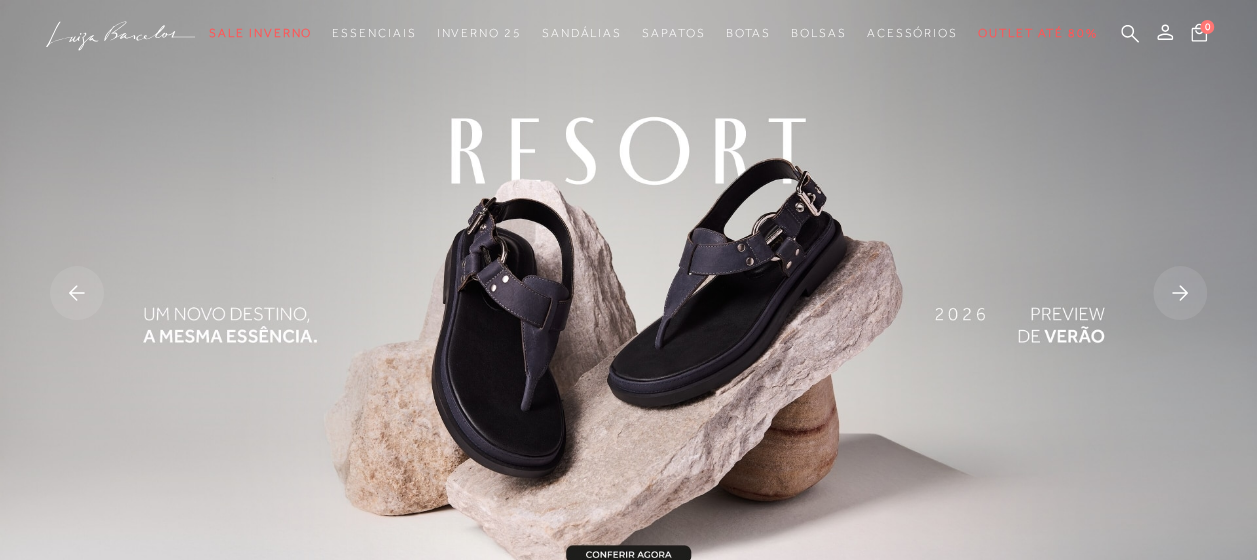 click at bounding box center (628, 295) 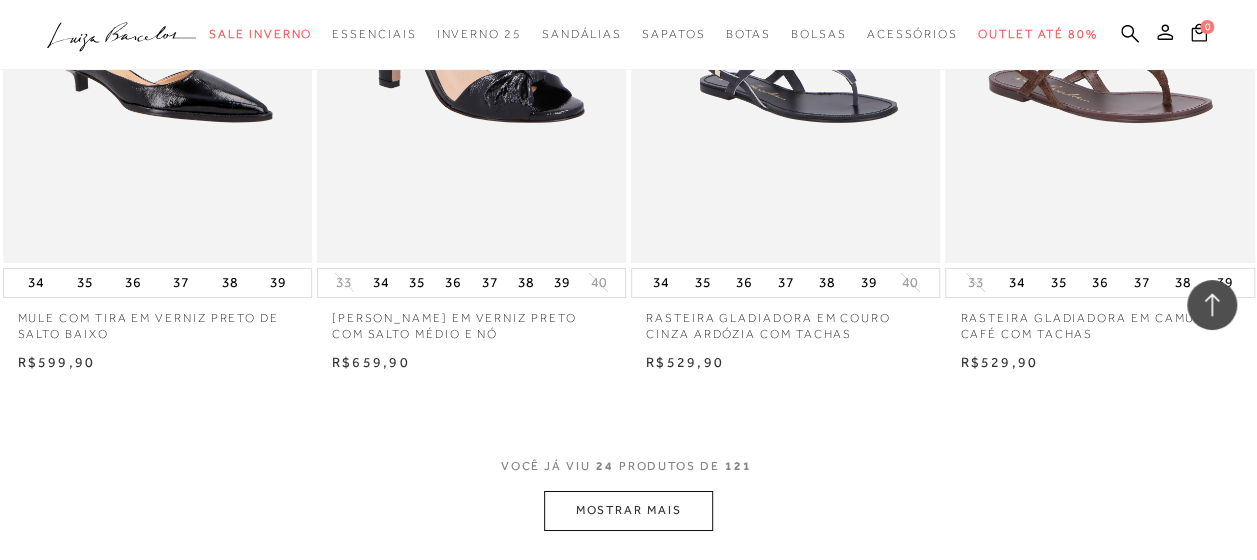 scroll, scrollTop: 3400, scrollLeft: 0, axis: vertical 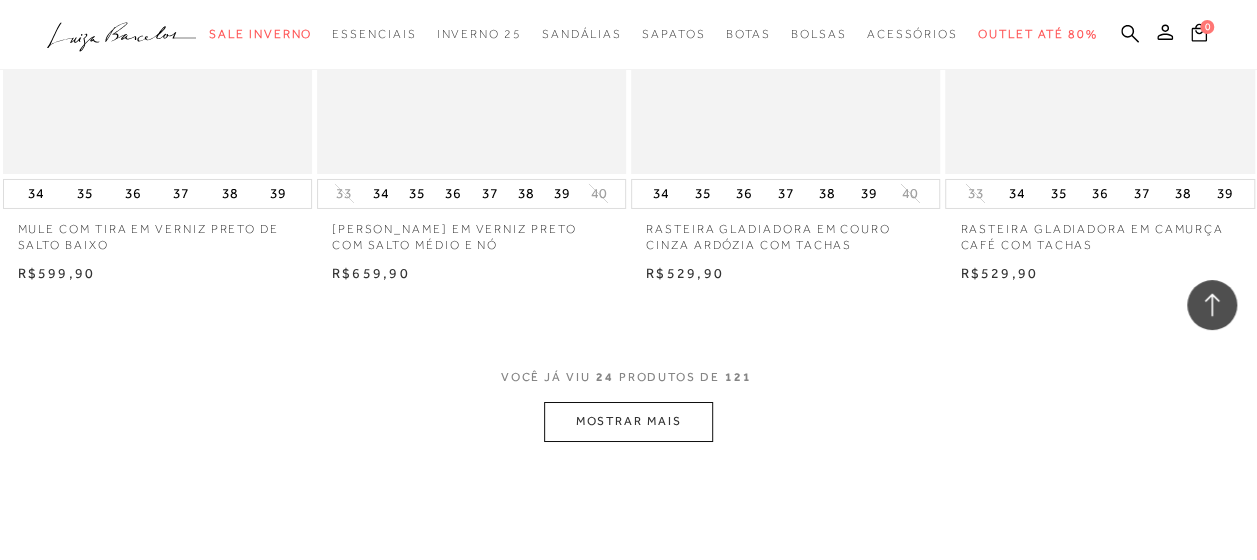 click on "MOSTRAR MAIS" at bounding box center (628, 421) 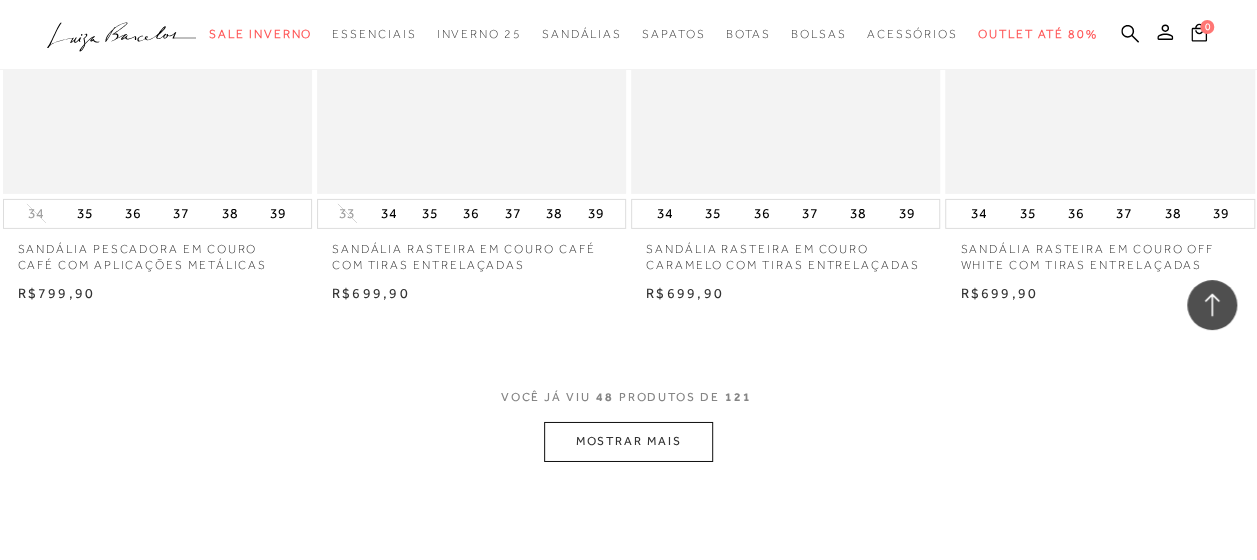 scroll, scrollTop: 7200, scrollLeft: 0, axis: vertical 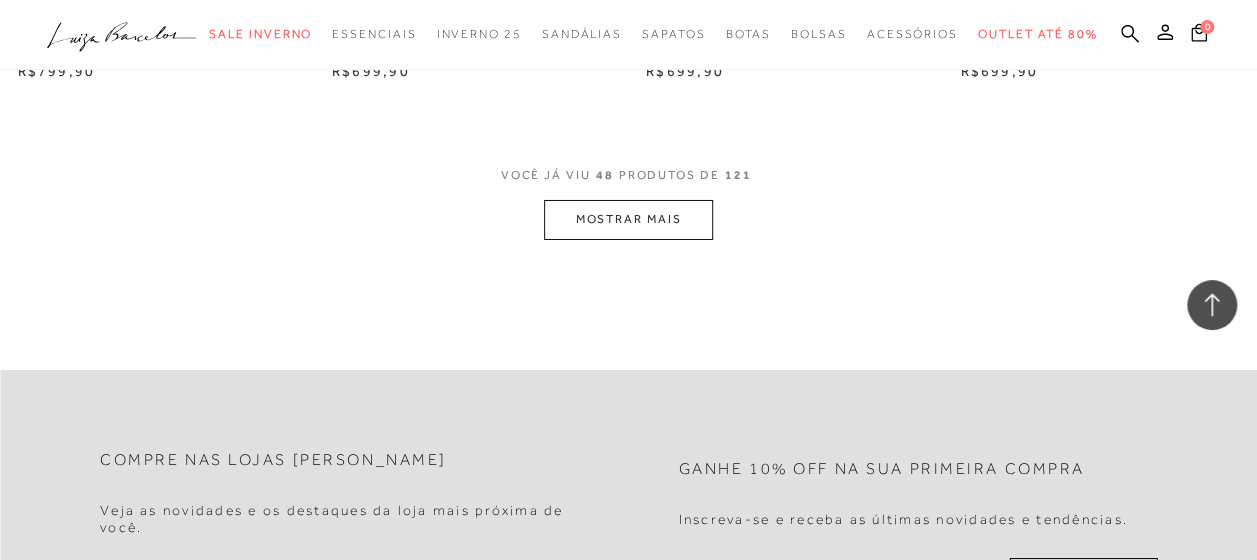 click on "MOSTRAR MAIS" at bounding box center [628, 219] 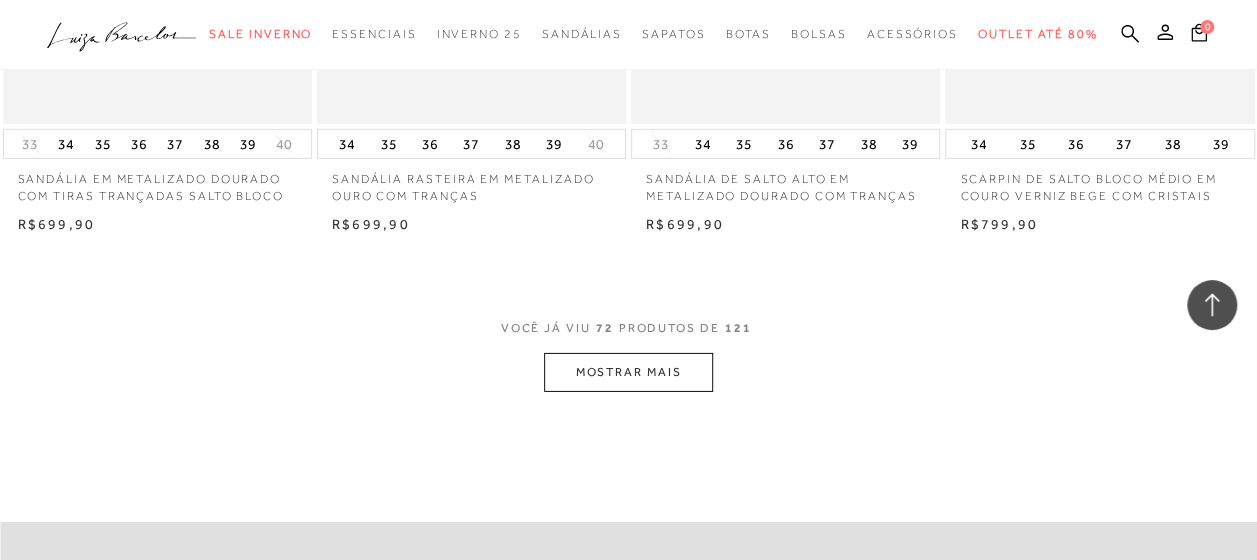 scroll, scrollTop: 10700, scrollLeft: 0, axis: vertical 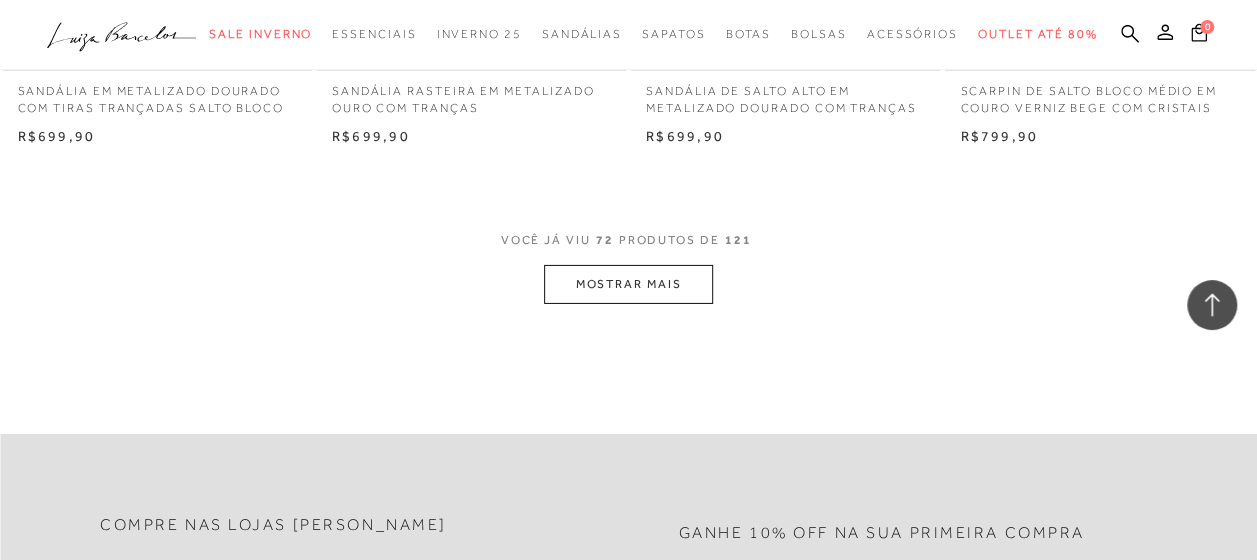click on "MOSTRAR MAIS" at bounding box center (628, 284) 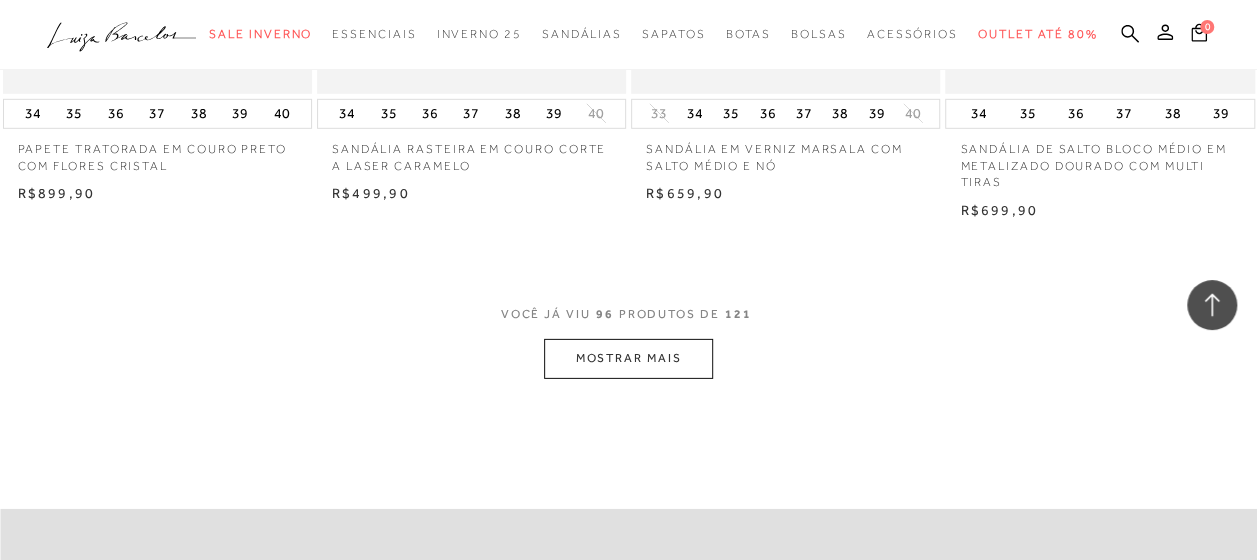 scroll, scrollTop: 14400, scrollLeft: 0, axis: vertical 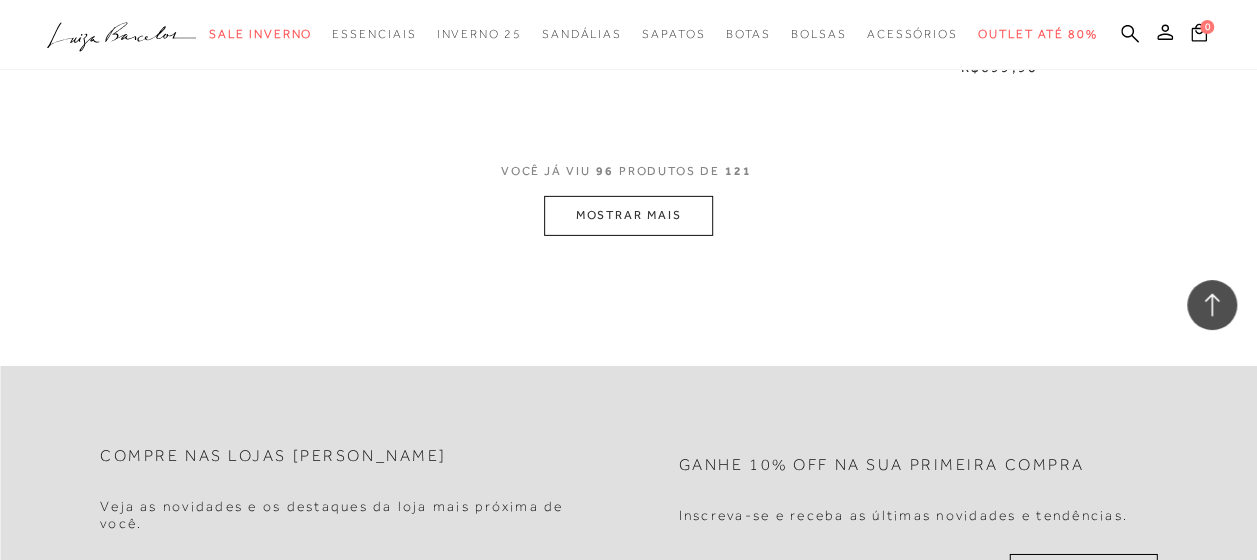 click on "MOSTRAR MAIS" at bounding box center [628, 215] 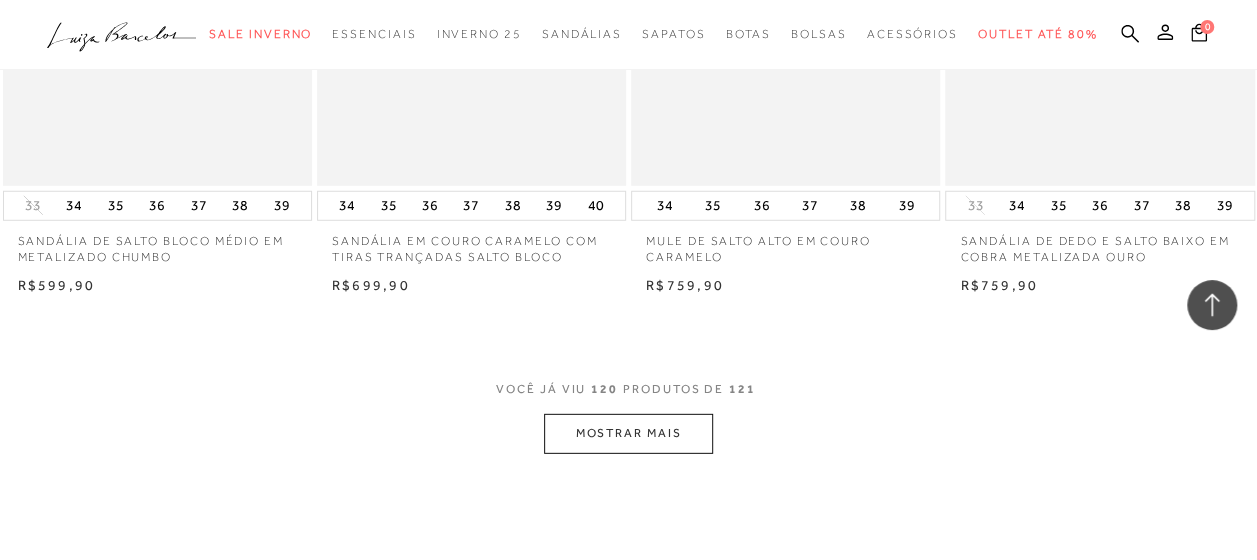 scroll, scrollTop: 17900, scrollLeft: 0, axis: vertical 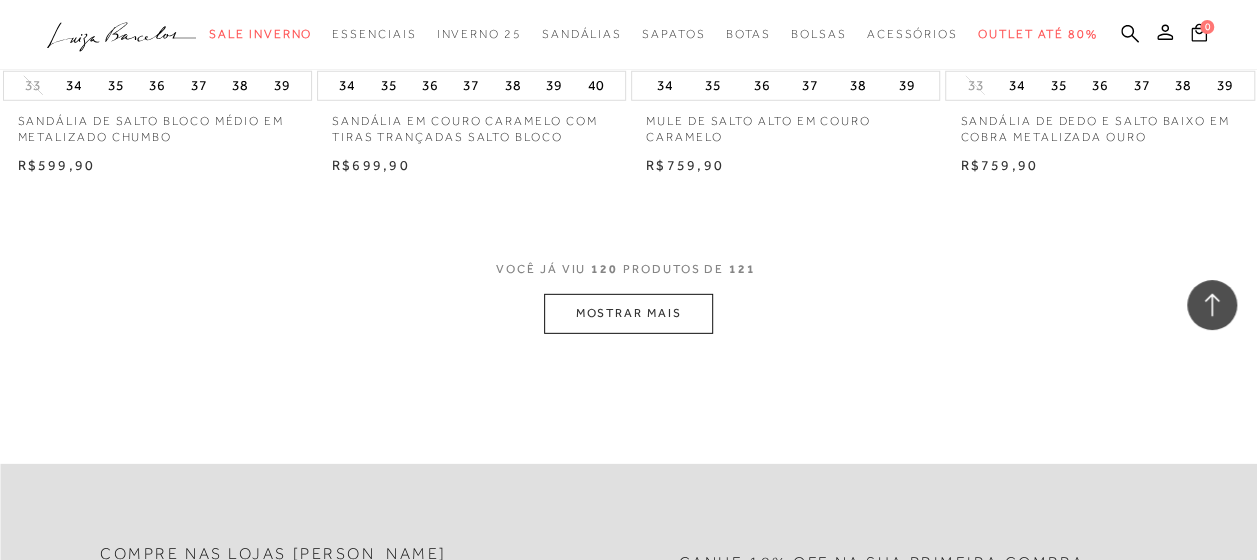 click on "MOSTRAR MAIS" at bounding box center (628, 313) 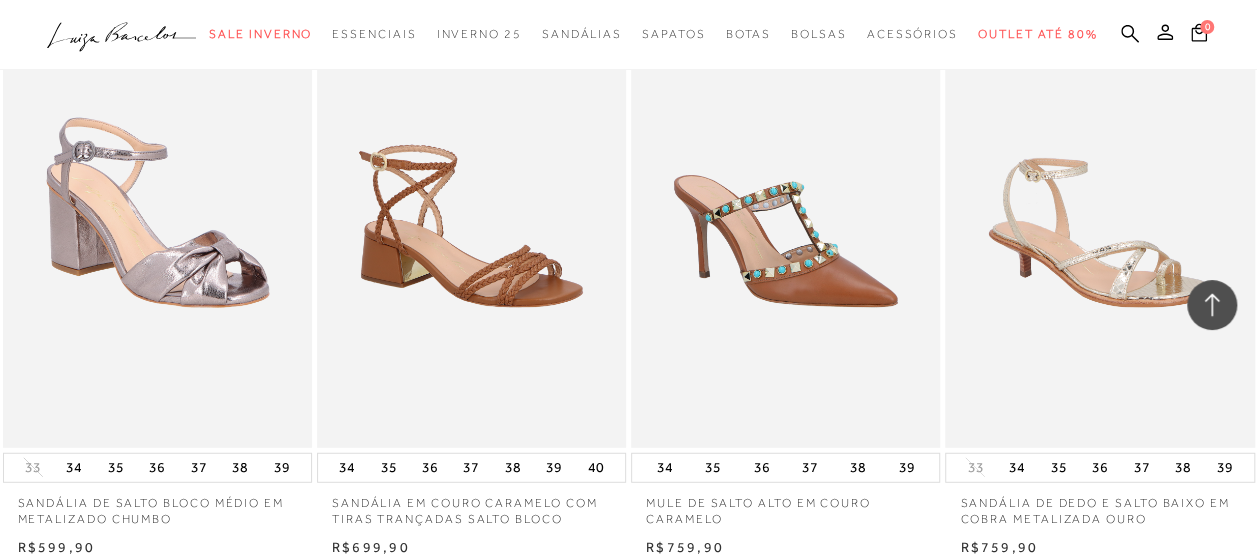 scroll, scrollTop: 17500, scrollLeft: 0, axis: vertical 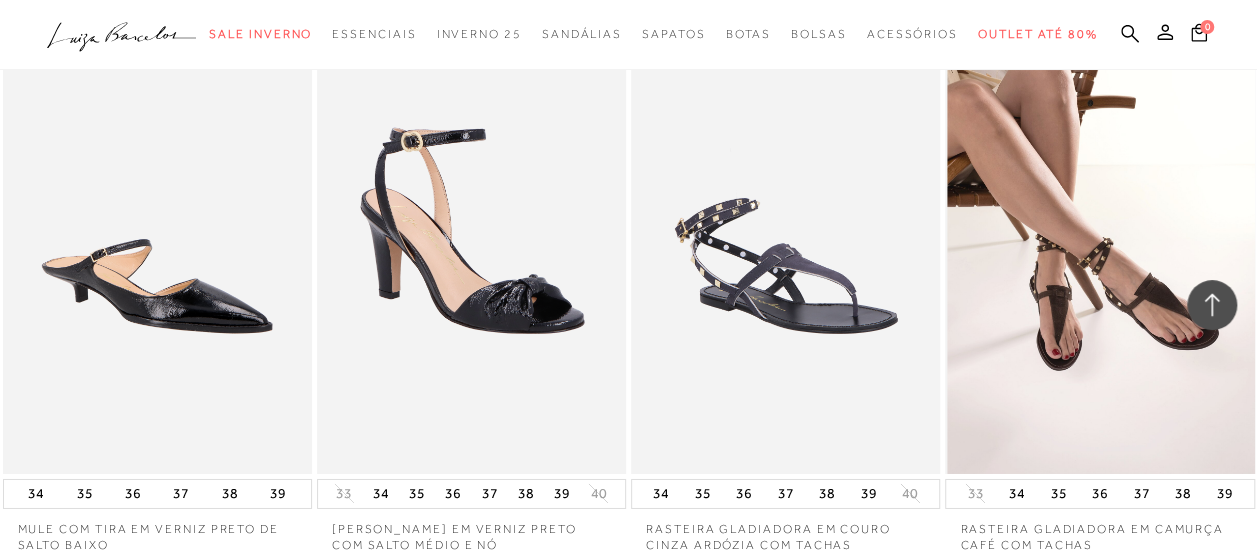 click at bounding box center (1100, 242) 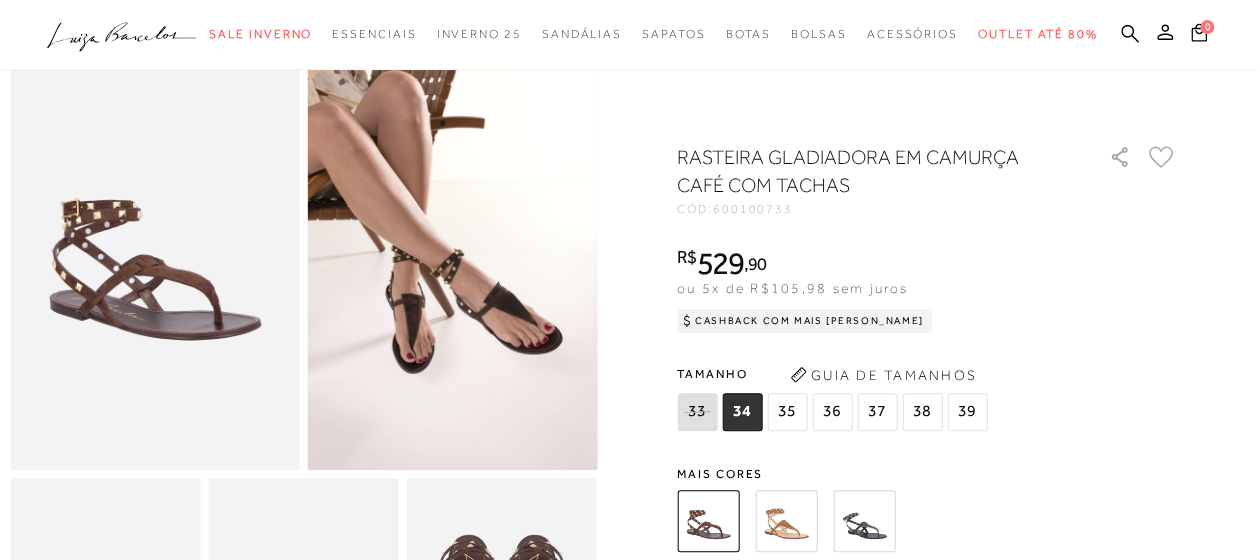 scroll, scrollTop: 100, scrollLeft: 0, axis: vertical 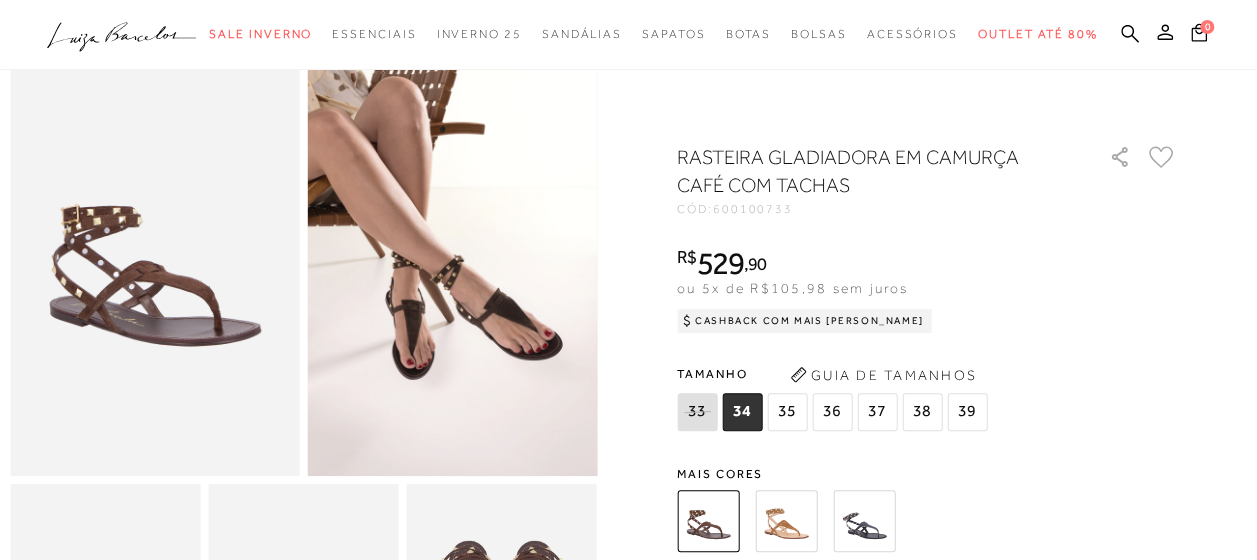 click 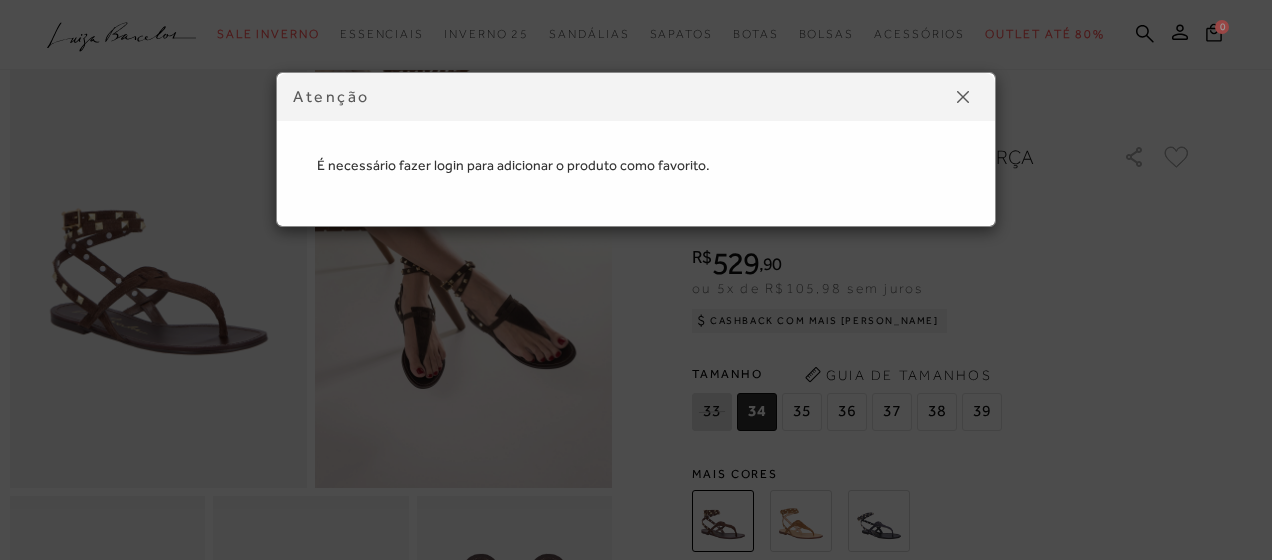 drag, startPoint x: 970, startPoint y: 88, endPoint x: 1057, endPoint y: 48, distance: 95.7549 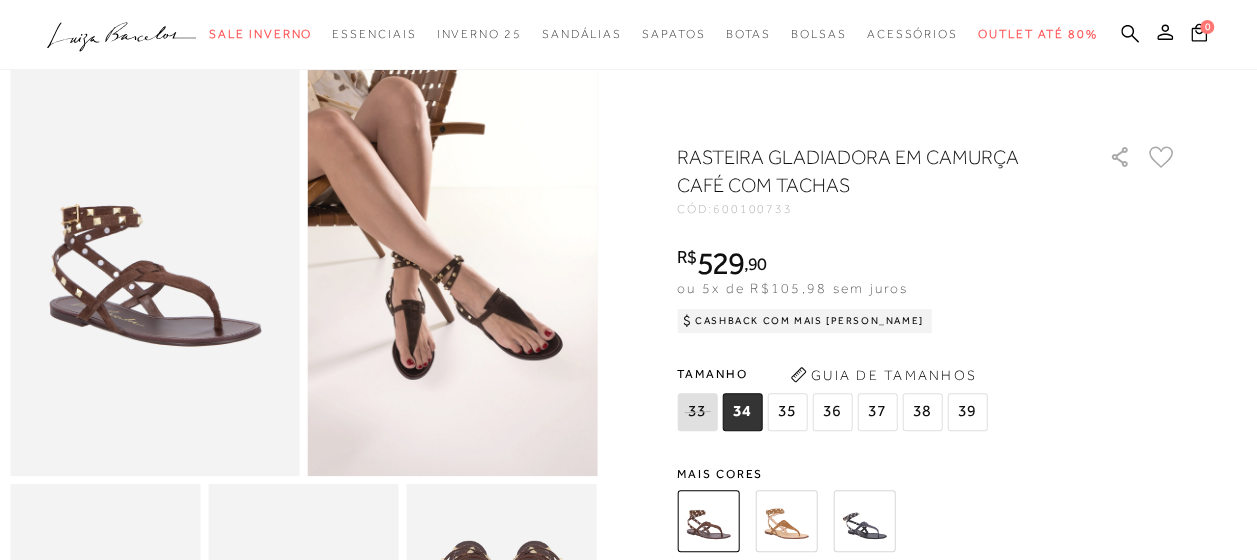 scroll, scrollTop: 0, scrollLeft: 0, axis: both 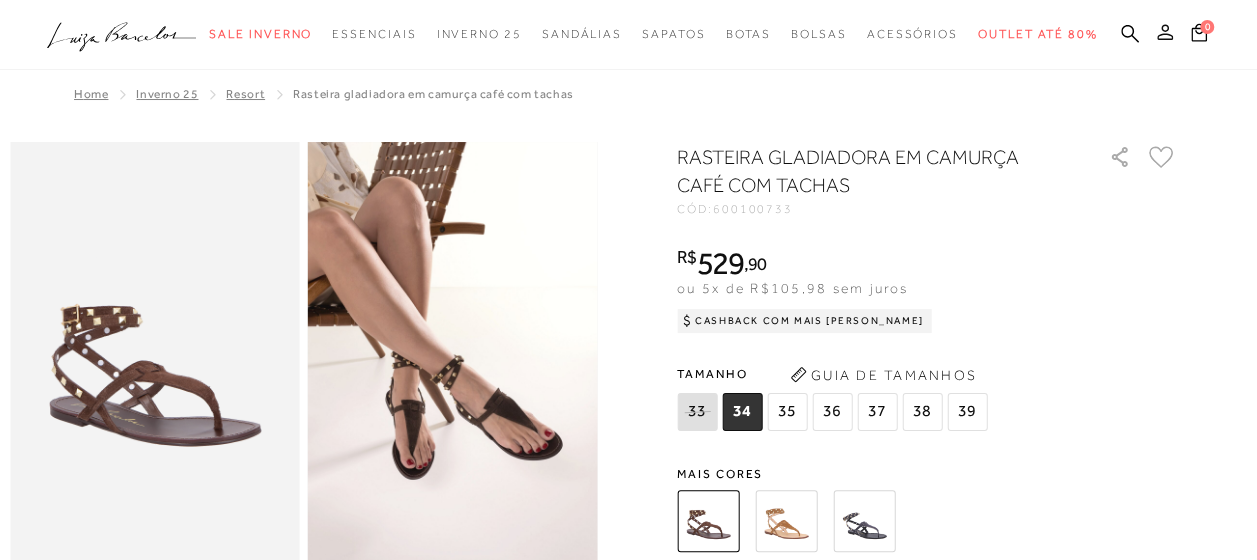 click 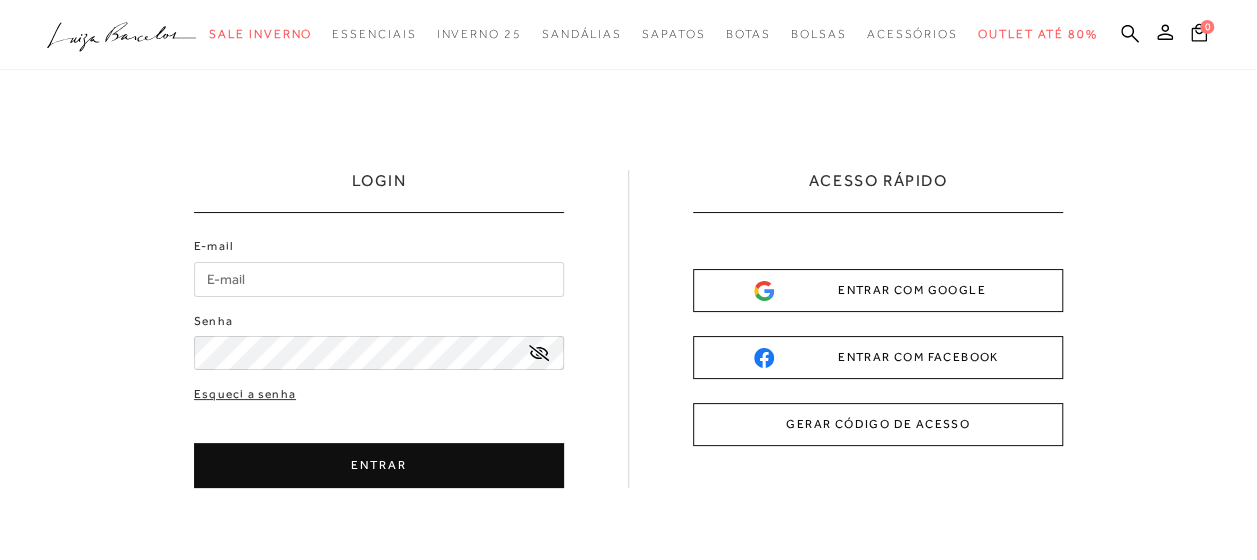 click on "E-mail" at bounding box center [379, 279] 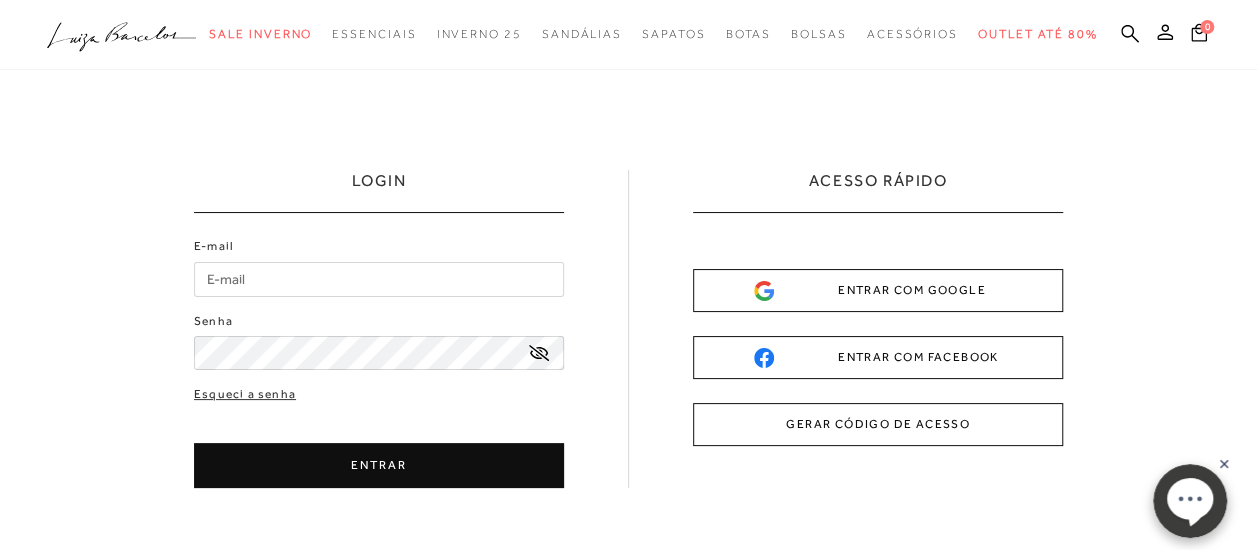 type on "[EMAIL_ADDRESS][DOMAIN_NAME]" 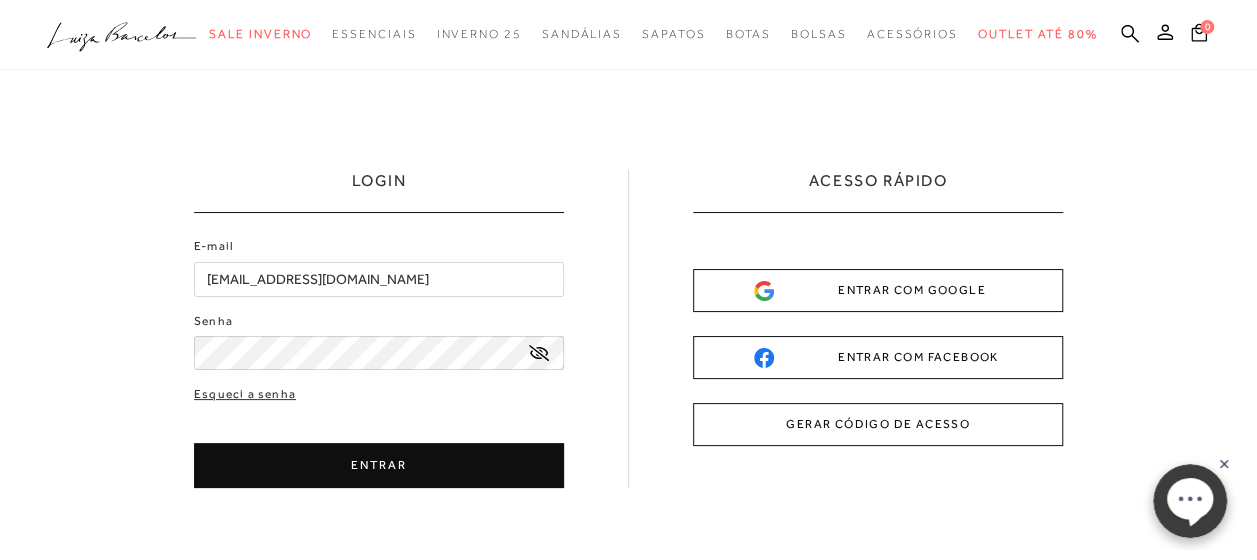 click on "ENTRAR" at bounding box center [379, 465] 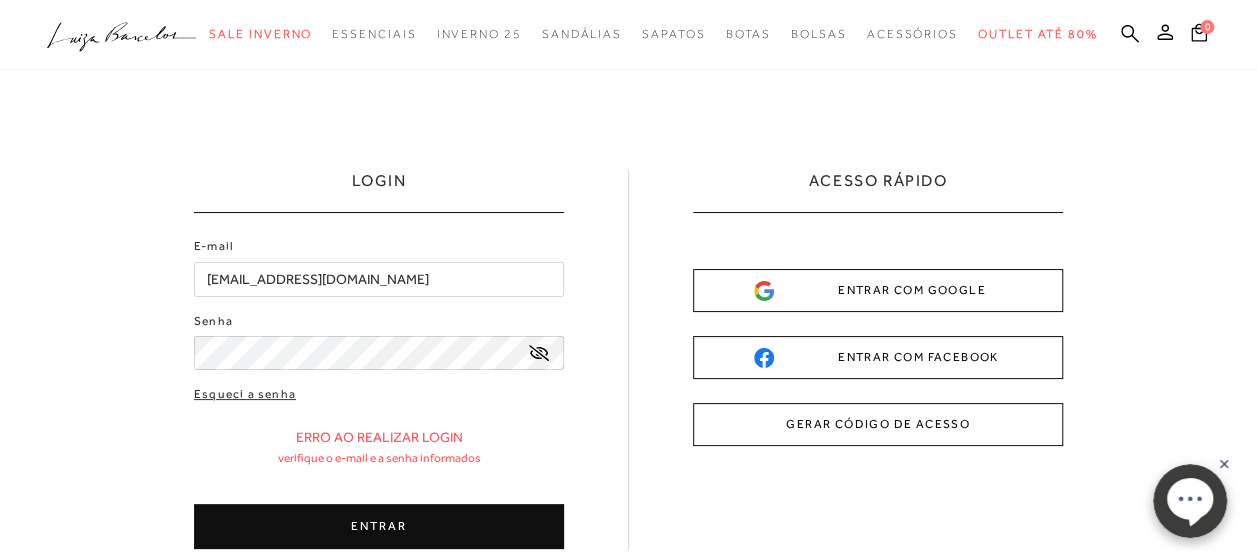 click on "ENTRAR" at bounding box center (379, 526) 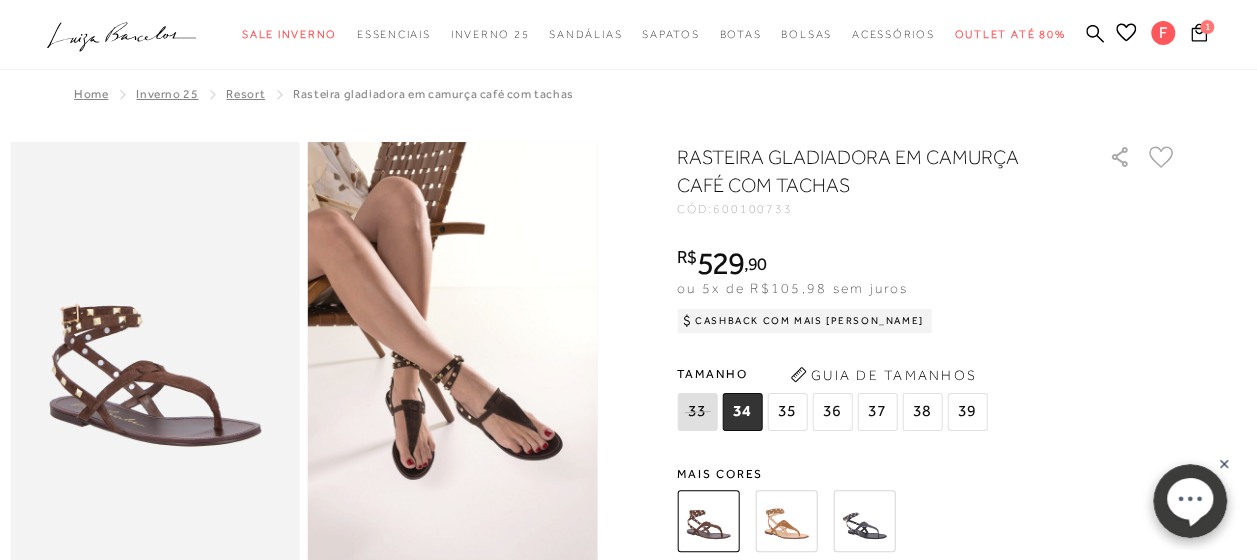 click 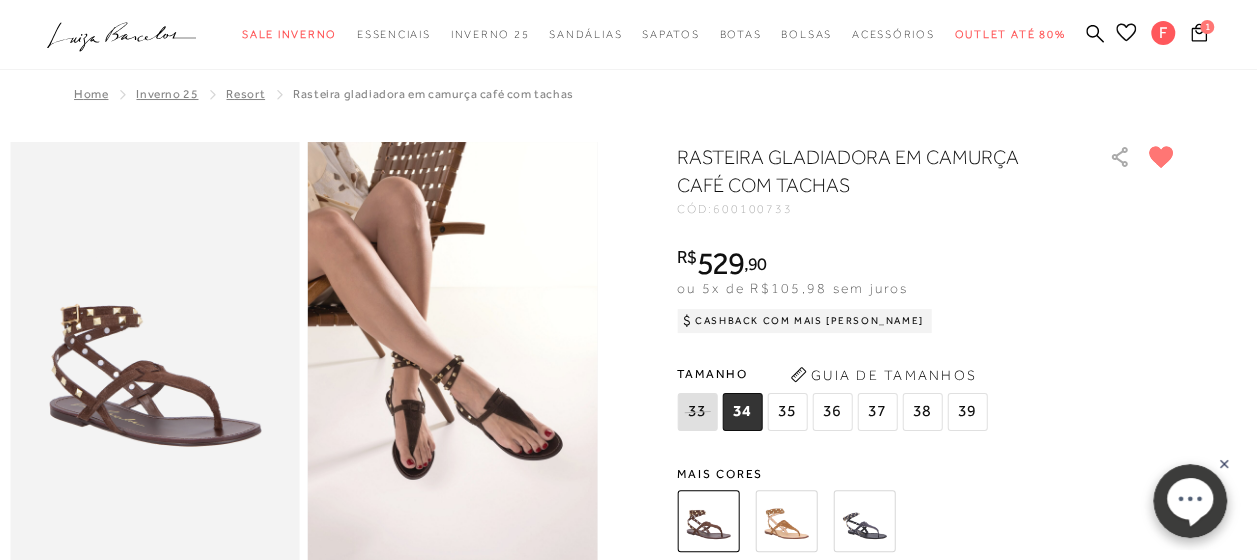 click 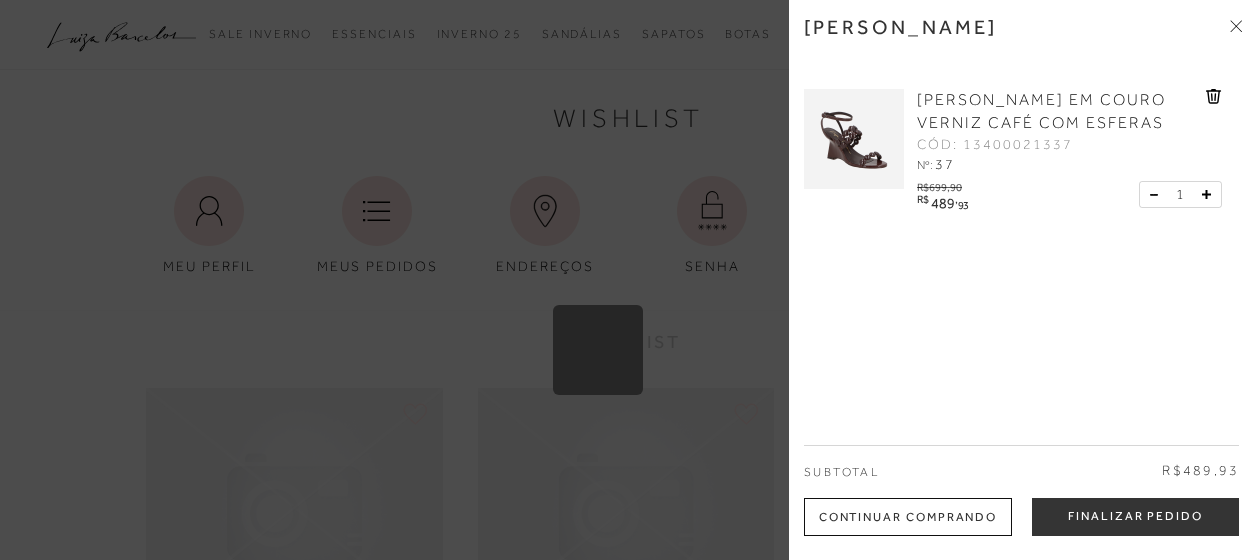 scroll, scrollTop: 0, scrollLeft: 0, axis: both 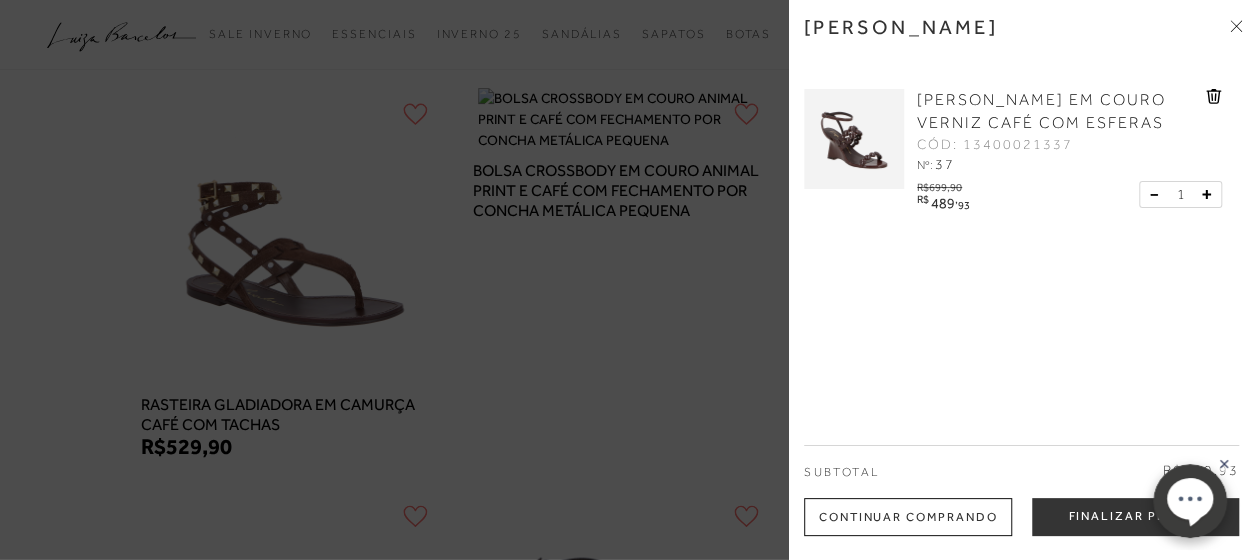 click 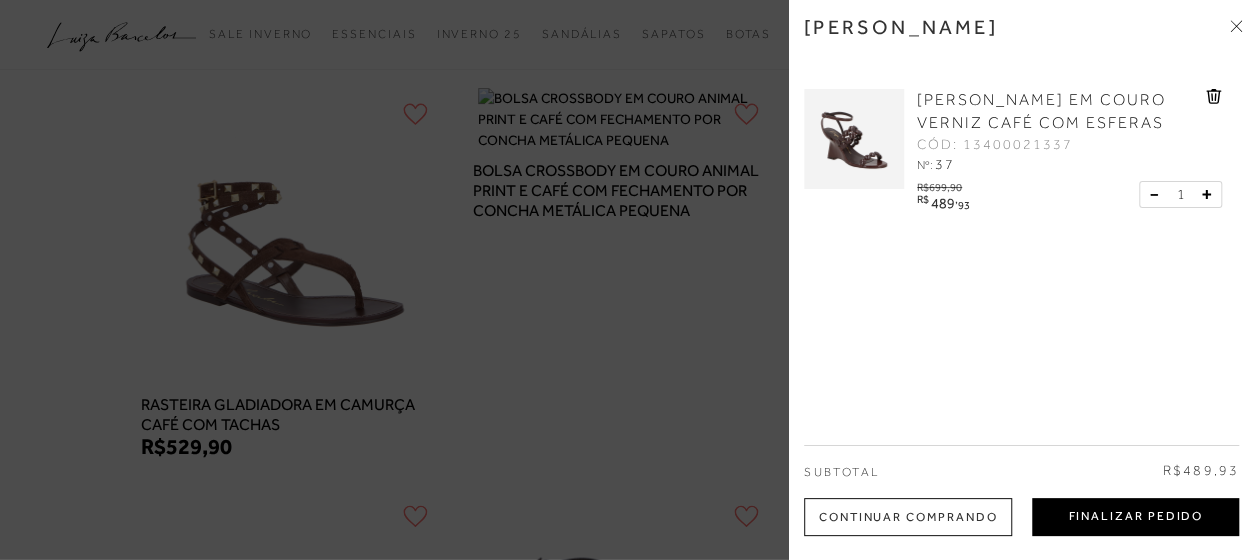 click on "Finalizar Pedido" at bounding box center (1135, 517) 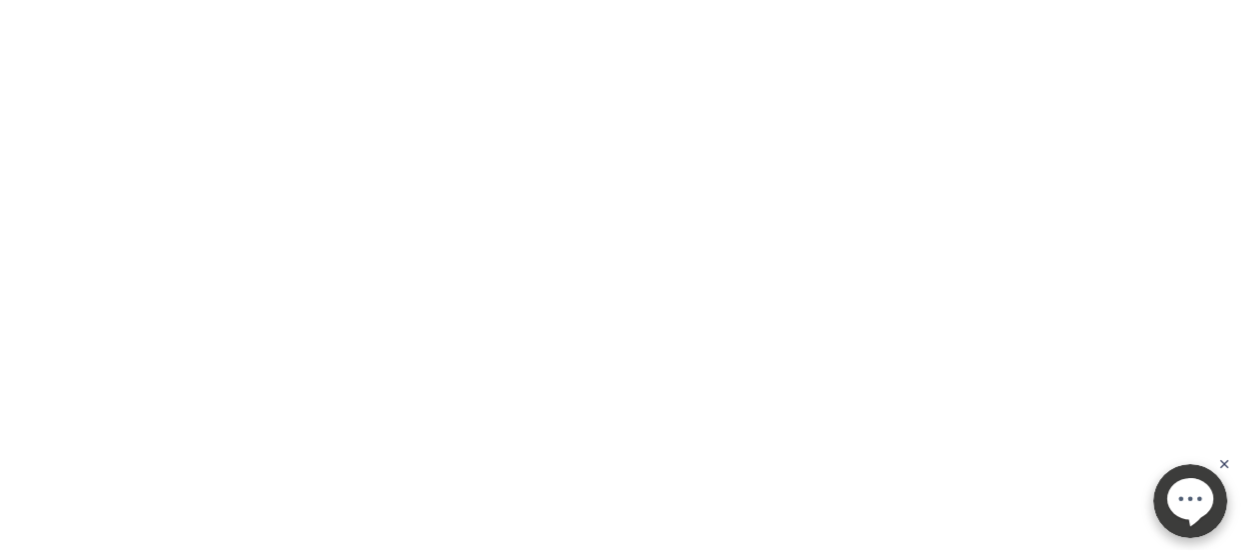 scroll, scrollTop: 0, scrollLeft: 0, axis: both 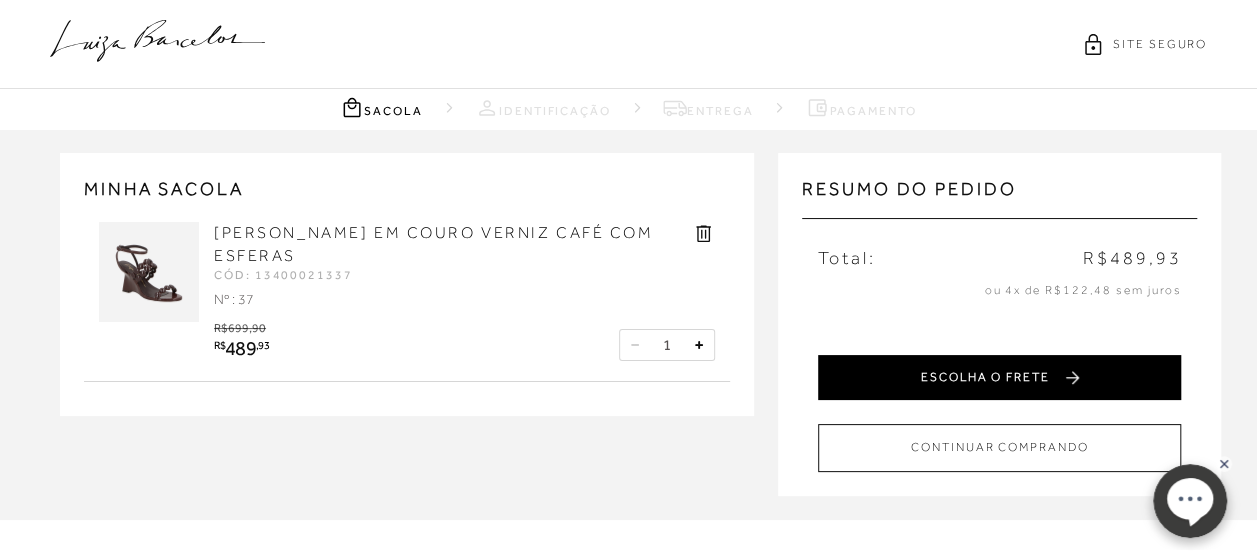 click on "ESCOLHA O FRETE" at bounding box center (999, 377) 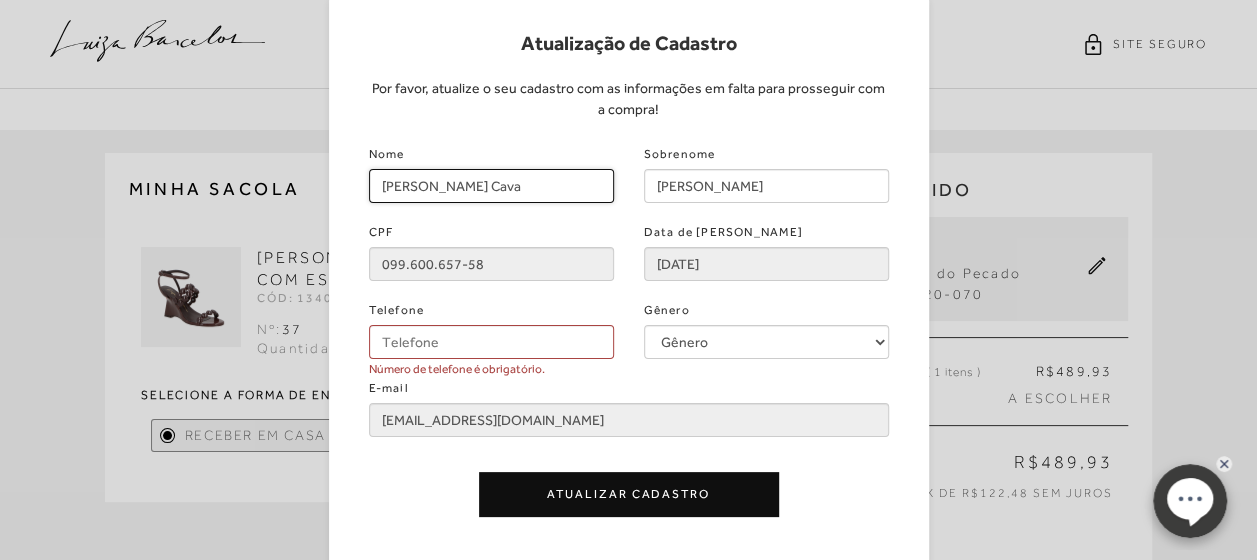 drag, startPoint x: 539, startPoint y: 191, endPoint x: 498, endPoint y: 189, distance: 41.04875 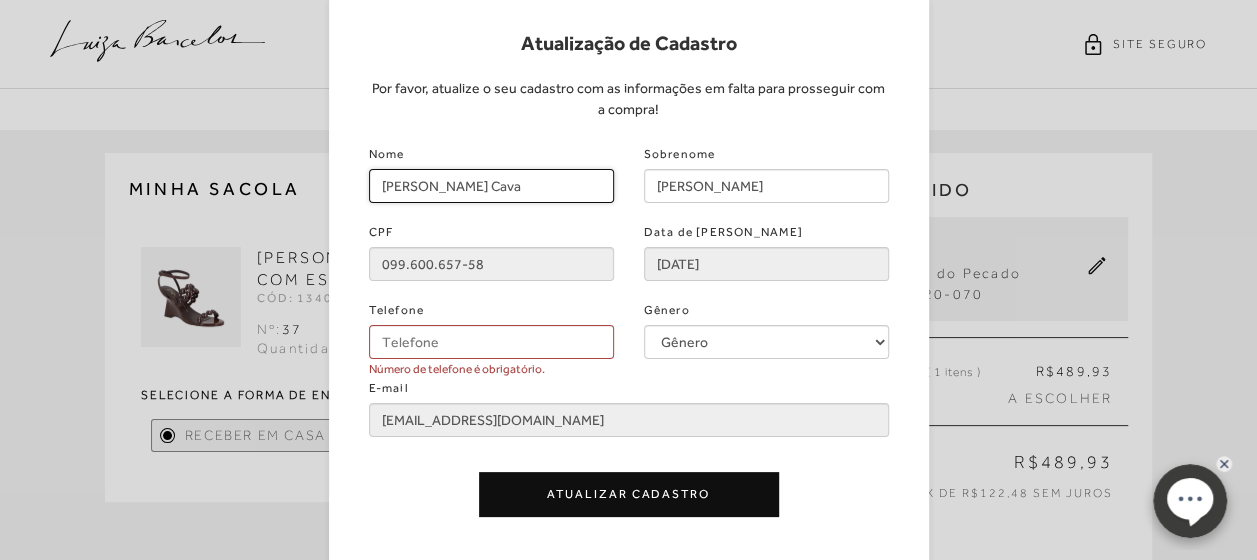 click on "Fernanda Azevedo Cava" at bounding box center (491, 186) 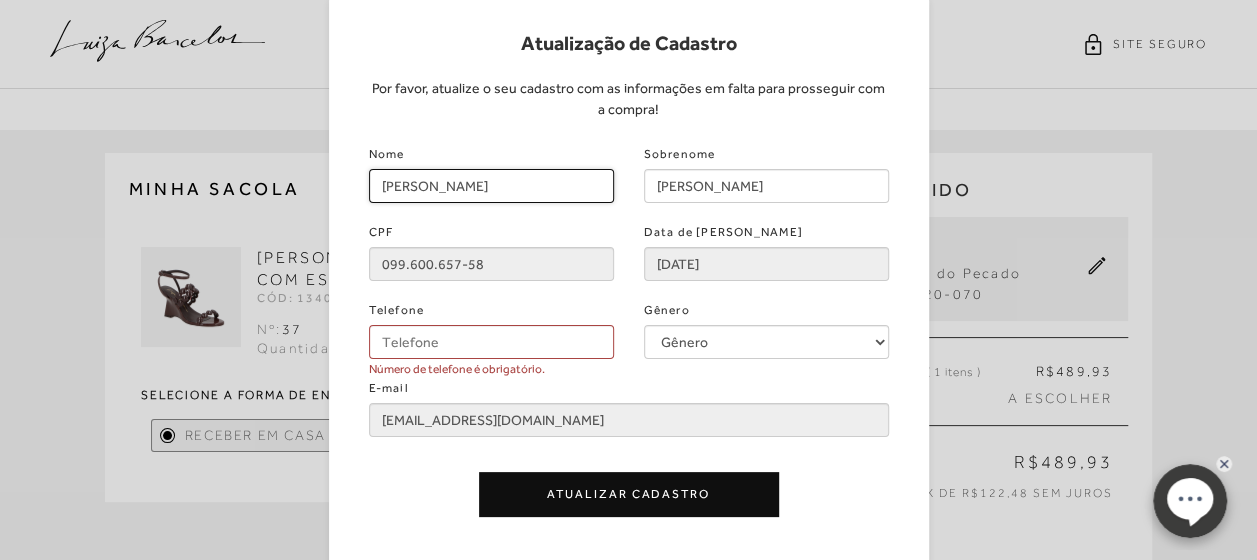 type on "Fernanda Azevedo" 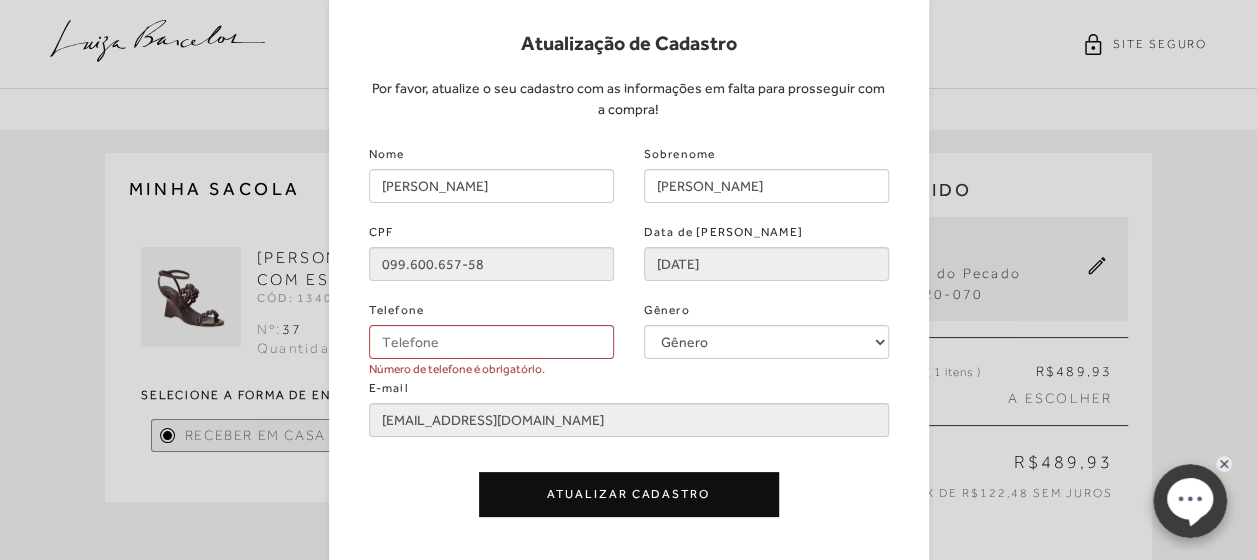 click on "Atualização de Cadastro
Por favor, atualize o seu cadastro com as informações em falta para prosseguir com a compra!
Nome
Fernanda Azevedo
Sobrenome
Fernandes
CPF
099.600.657-58
Data de Nascimento
20/04/1983
Telefone
Número de telefone é obrigatório.
Gênero
Gênero Feminino Masculino
E-mail
facf83@hotmail.com
Atualizar Cadastro" at bounding box center [629, 280] 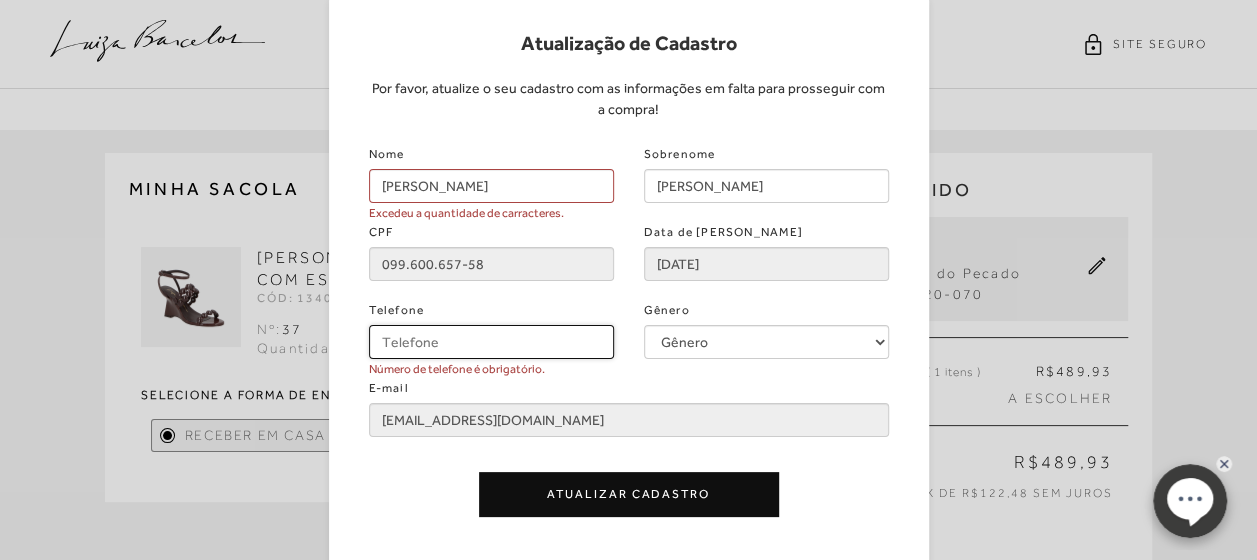 click on "Telefone" at bounding box center [491, 342] 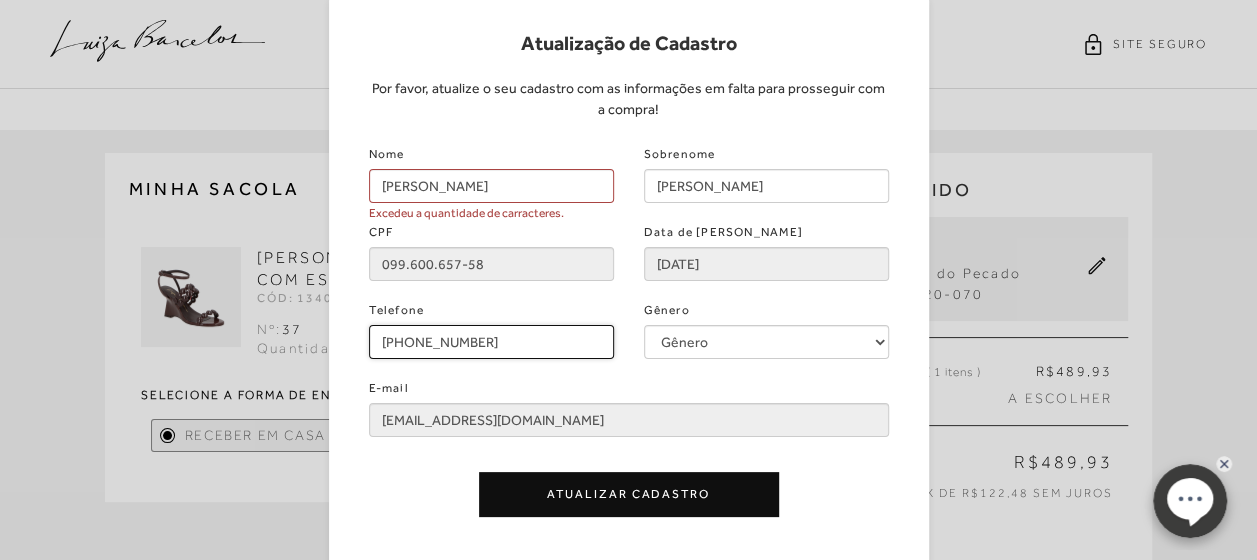 drag, startPoint x: 480, startPoint y: 342, endPoint x: 234, endPoint y: 396, distance: 251.8571 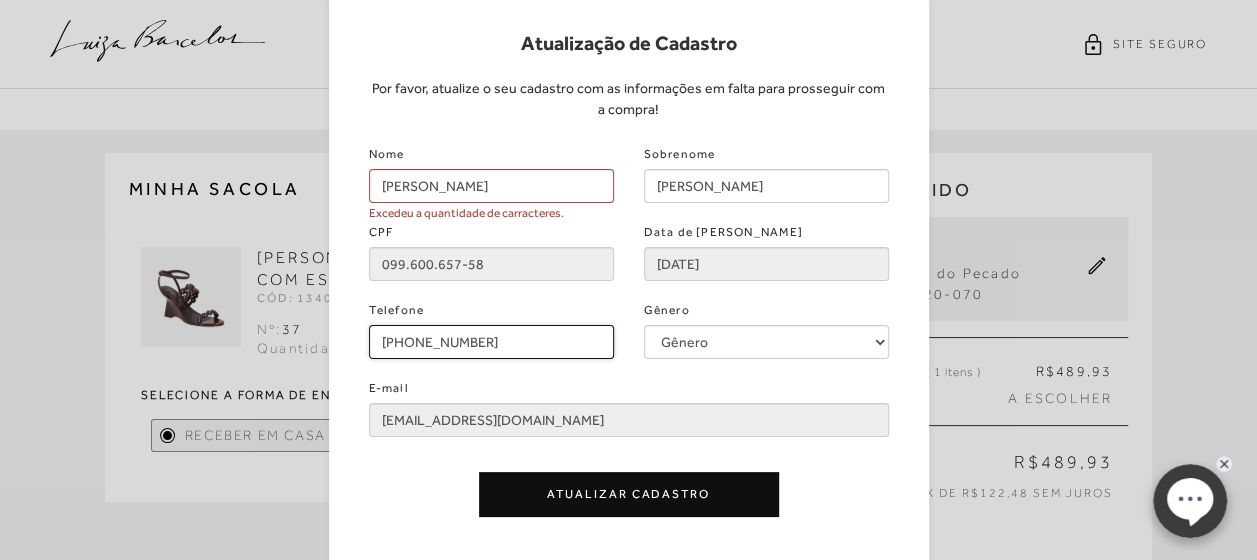click on "Atualização de Cadastro
Por favor, atualize o seu cadastro com as informações em falta para prosseguir com a compra!
Nome
Fernanda Azevedo
Excedeu a quantidade de carracteres.
Sobrenome
Fernandes
CPF
099.600.657-58
Data de Nascimento
20/04/1983
Telefone
(29) 74016-46
Gênero
Gênero Feminino Masculino
E-mail
facf83@hotmail.com
Atualizar Cadastro" at bounding box center (628, 280) 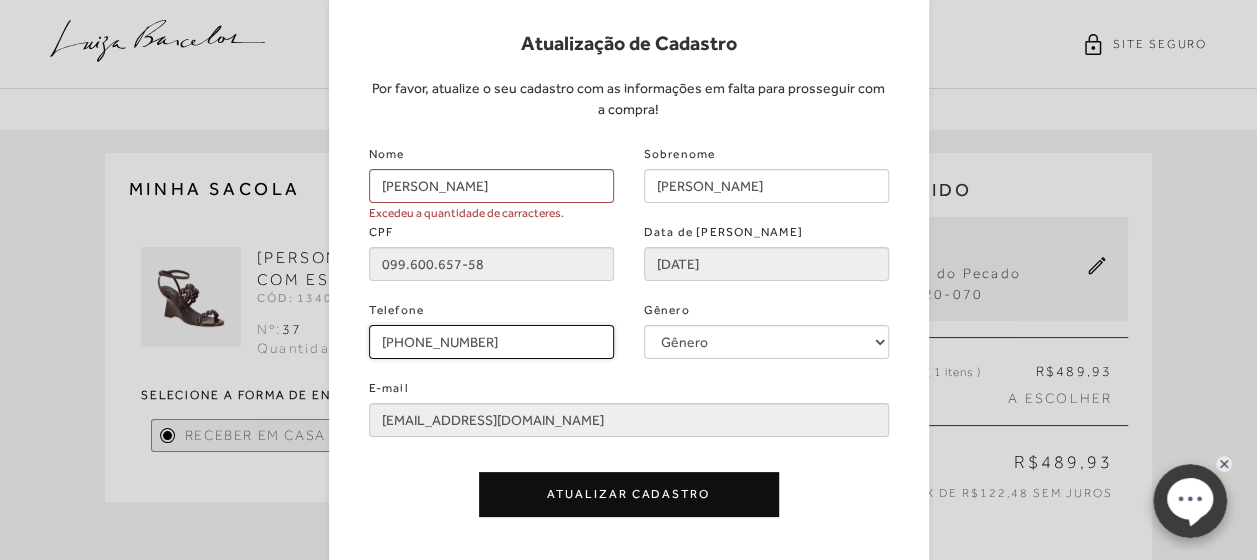 type on "(22) 97401-6463" 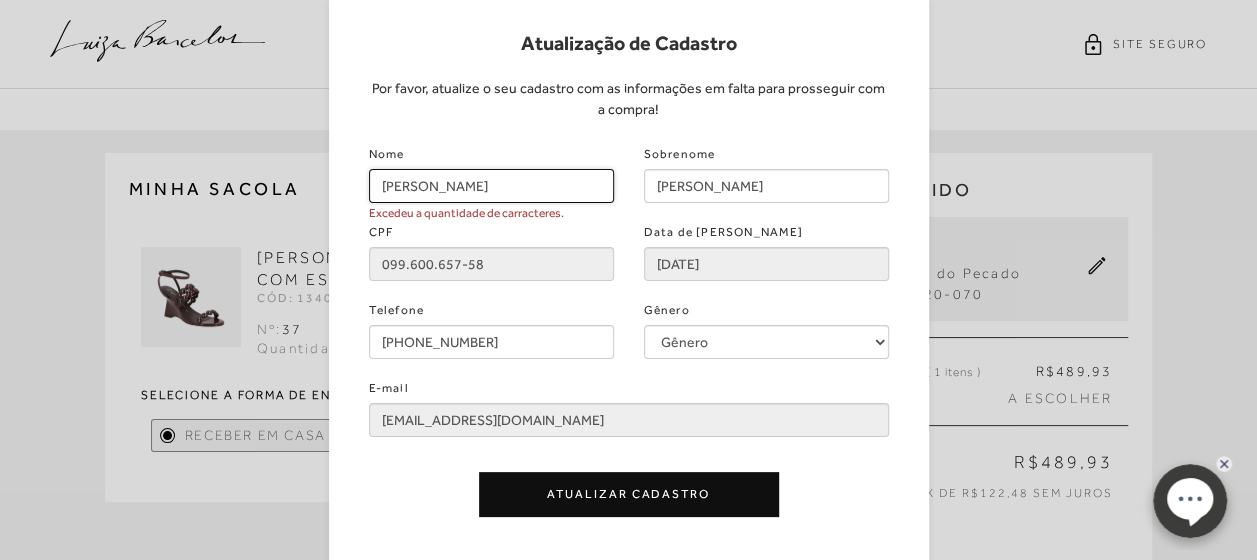 click on "Fernanda Azevedo" at bounding box center (491, 186) 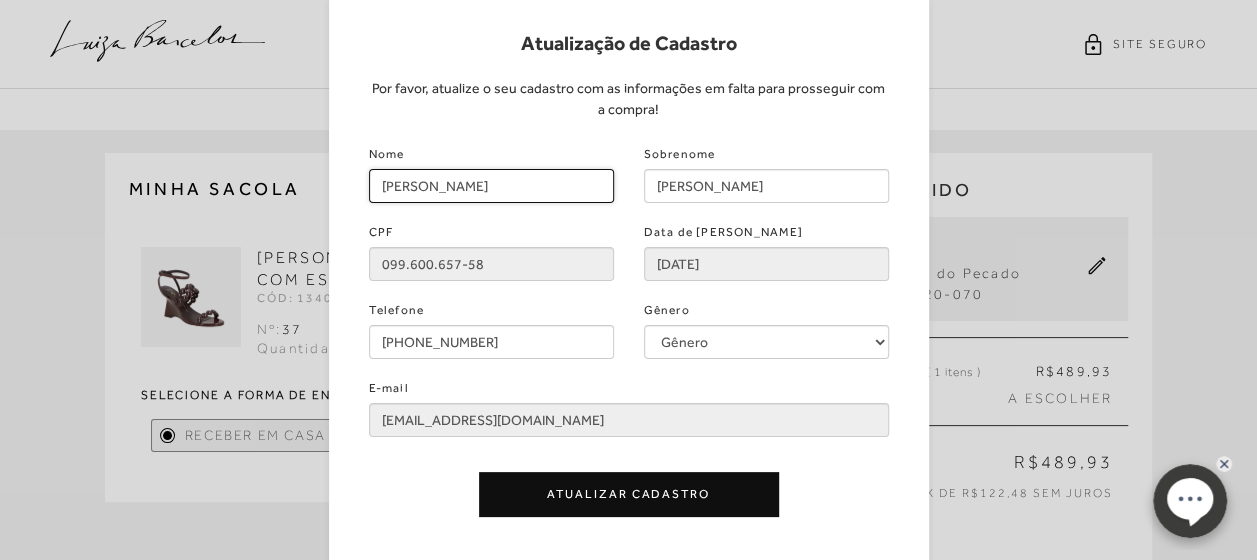 drag, startPoint x: 526, startPoint y: 184, endPoint x: 441, endPoint y: 185, distance: 85.00588 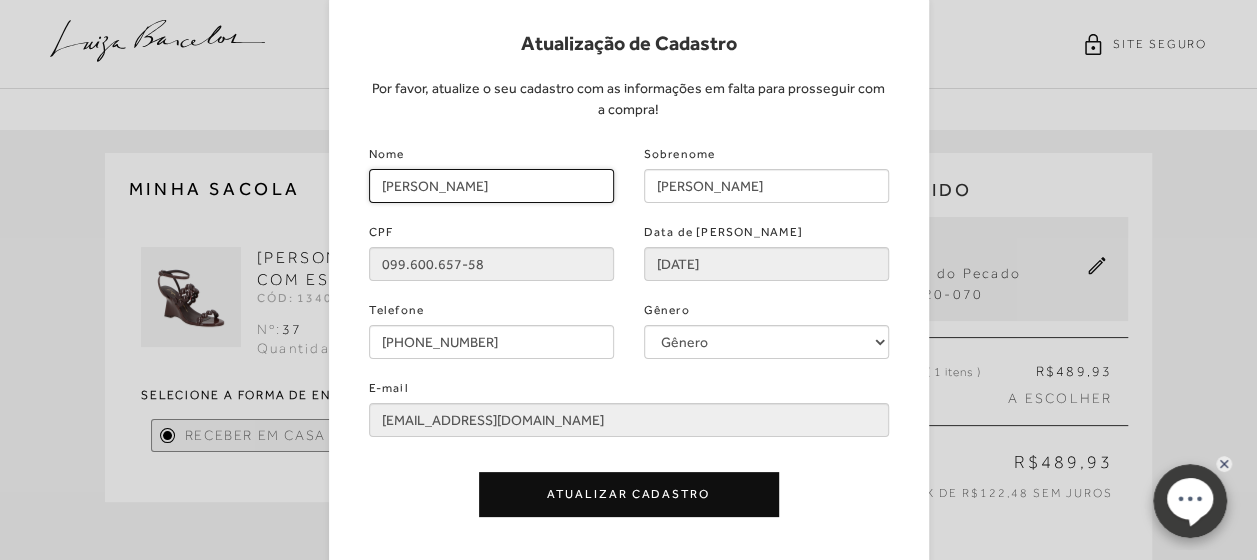 click on "Fernanda Azevedo" at bounding box center (491, 186) 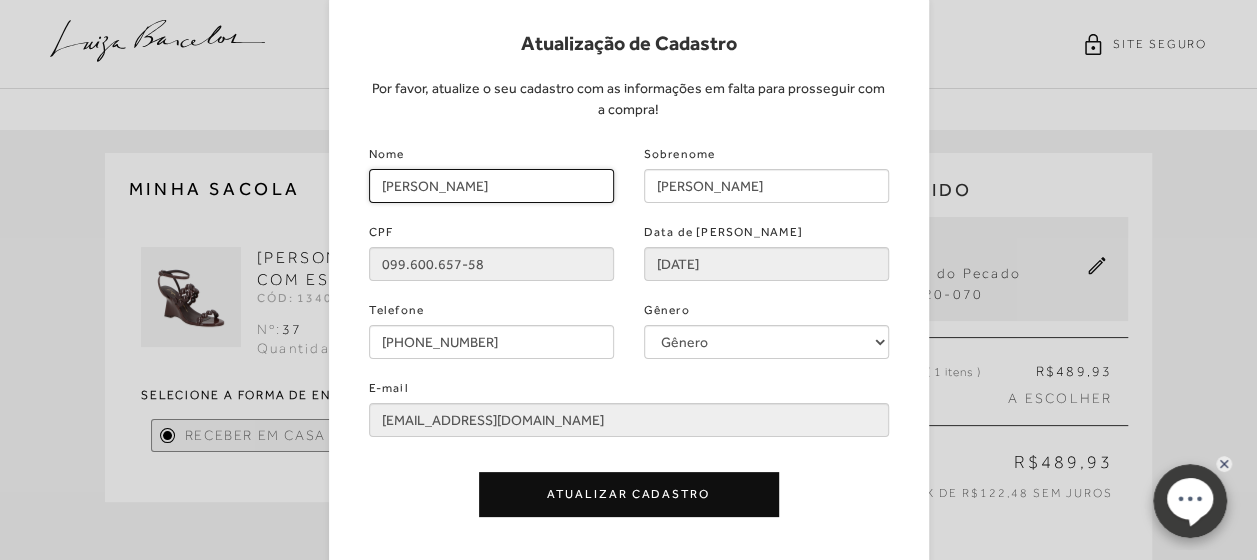 type on "Fernanda" 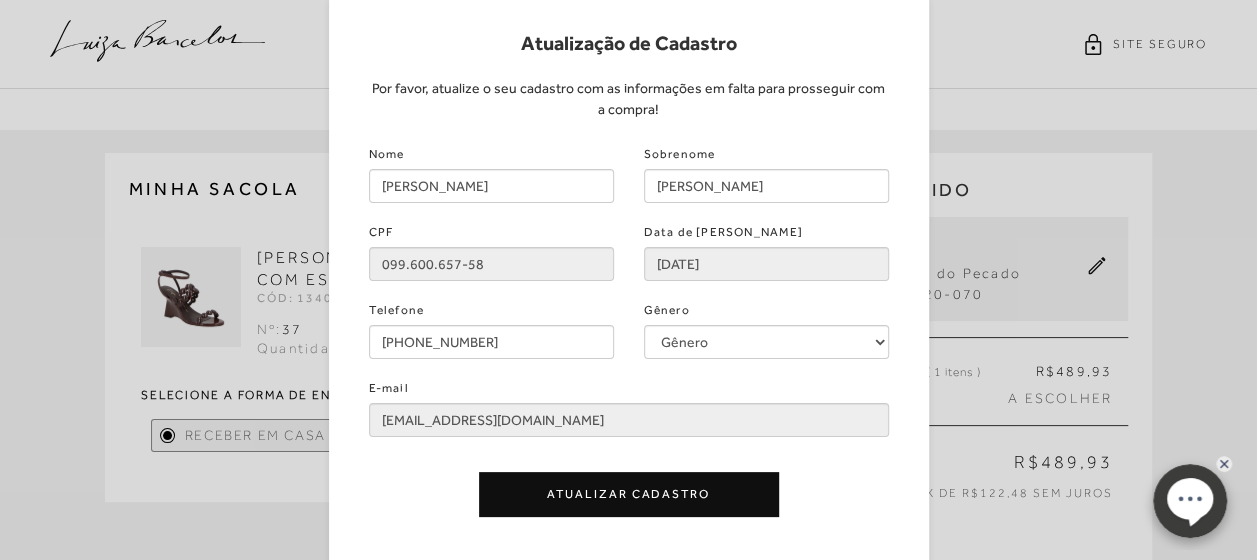 click on "Atualizar Cadastro" at bounding box center (629, 494) 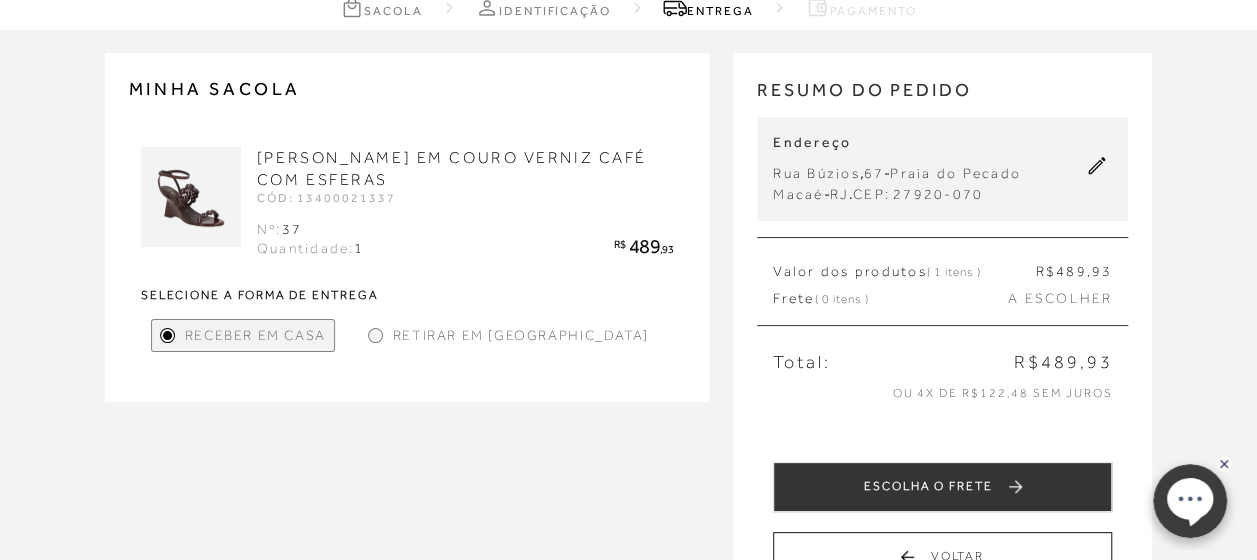 scroll, scrollTop: 200, scrollLeft: 0, axis: vertical 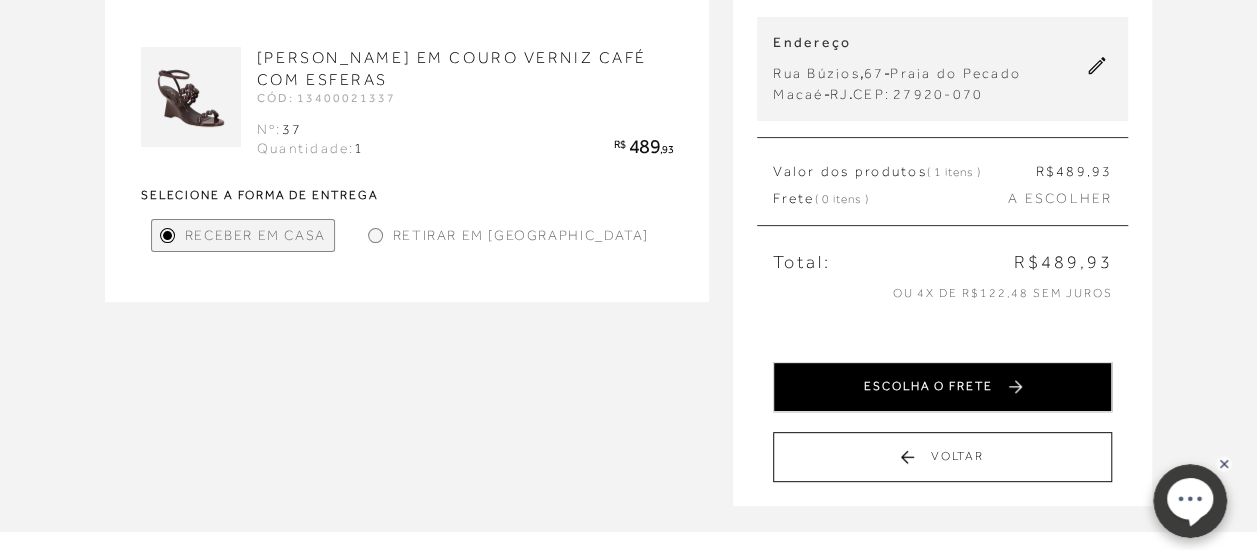 click on "ESCOLHA O FRETE" at bounding box center (942, 387) 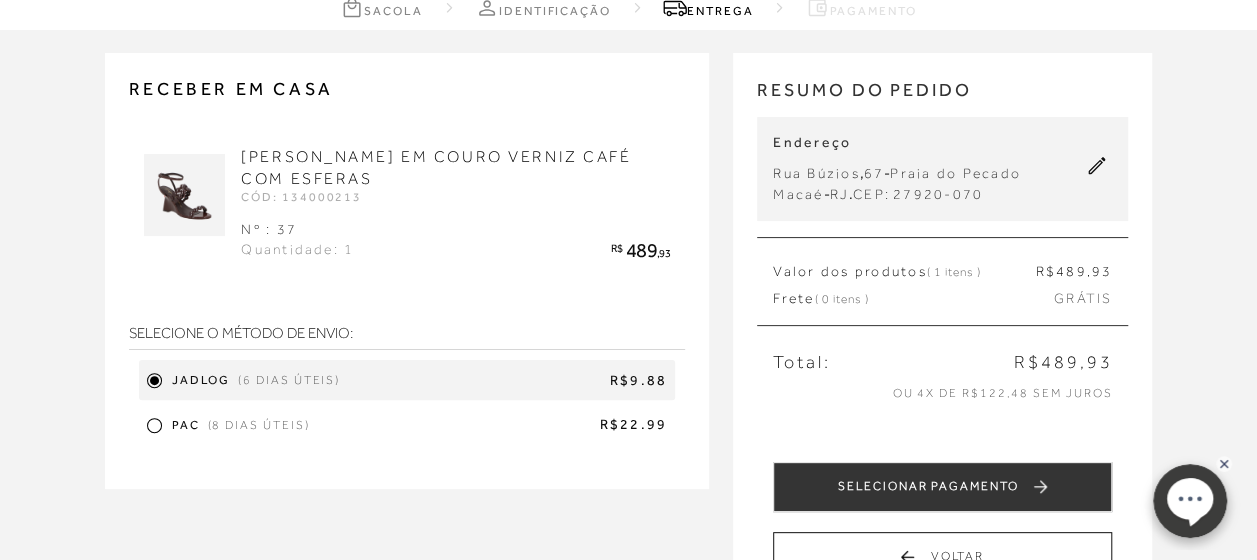 scroll, scrollTop: 200, scrollLeft: 0, axis: vertical 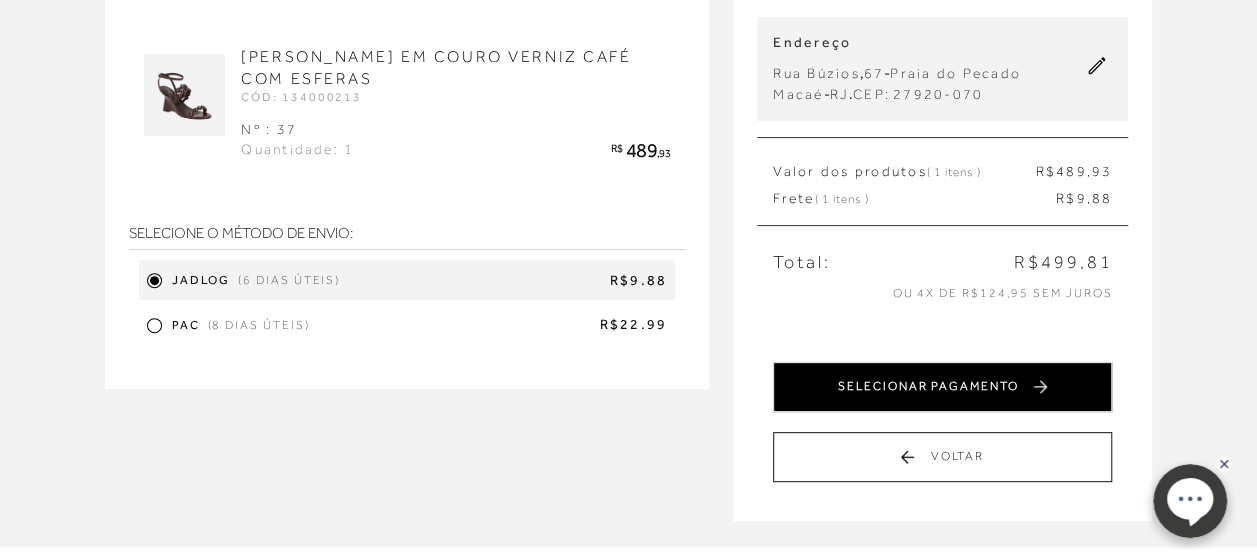 click on "SELECIONAR PAGAMENTO" at bounding box center (942, 387) 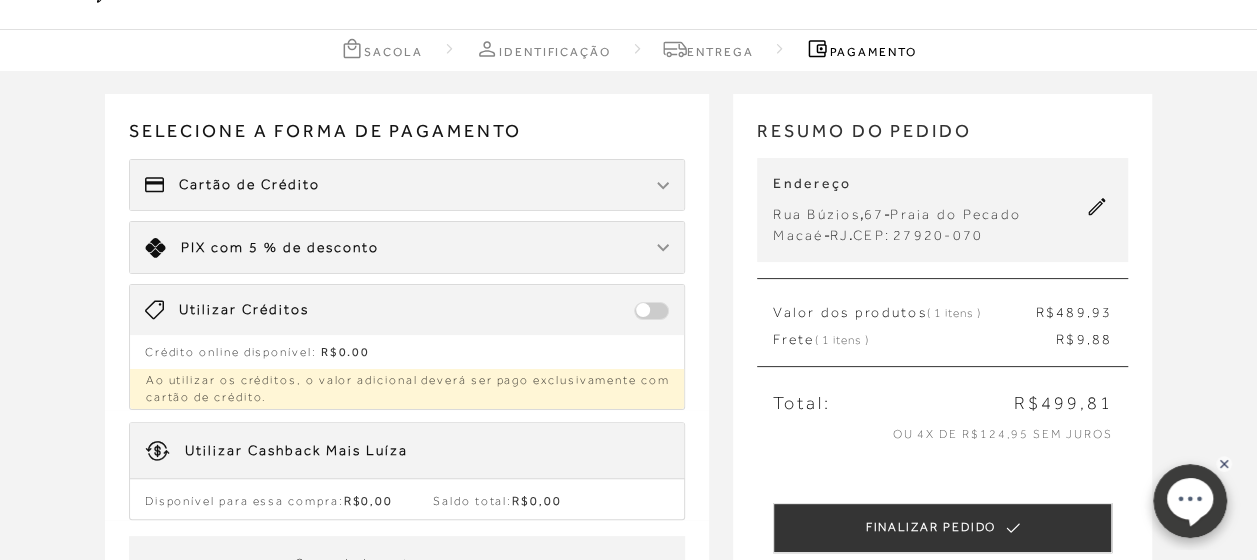 scroll, scrollTop: 100, scrollLeft: 0, axis: vertical 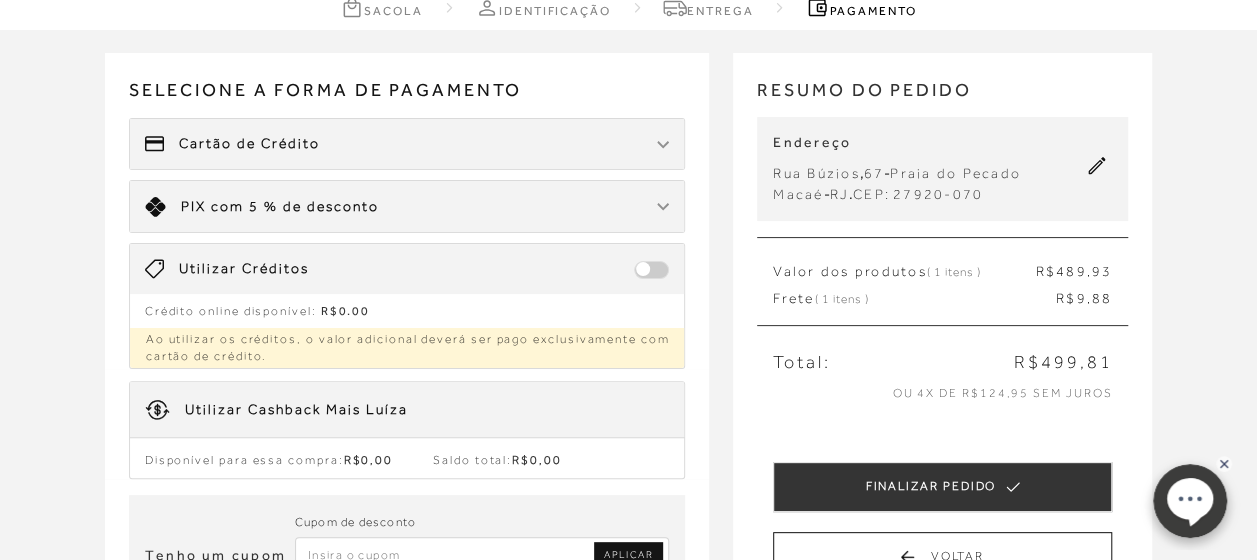 click on "Cartão de Crédito" at bounding box center [407, 144] 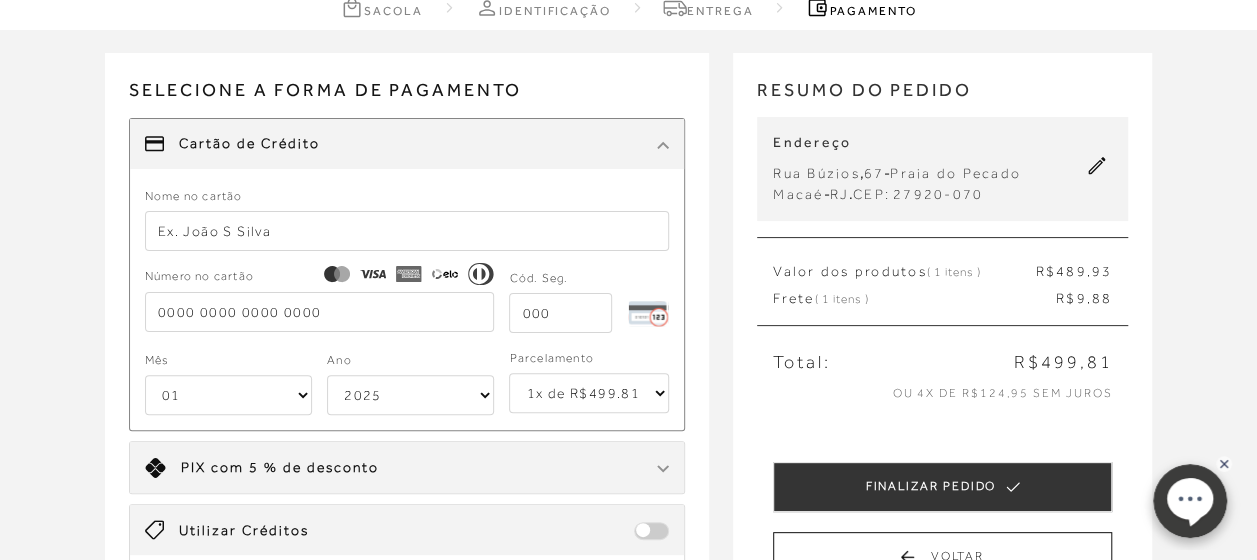 click at bounding box center (407, 231) 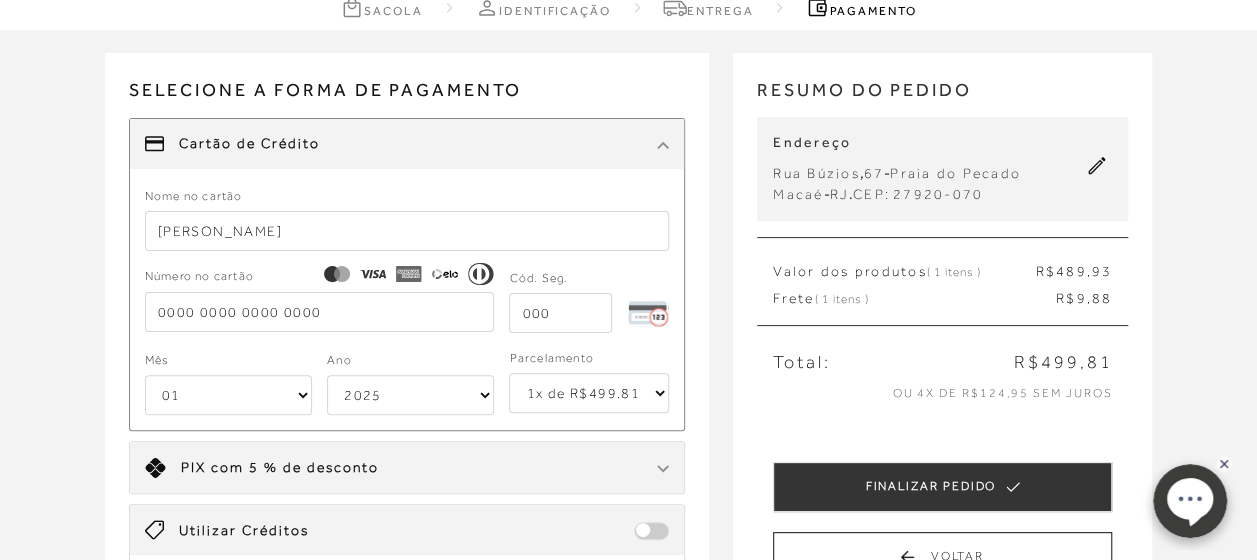 type on "FERNANDA FERNANDES" 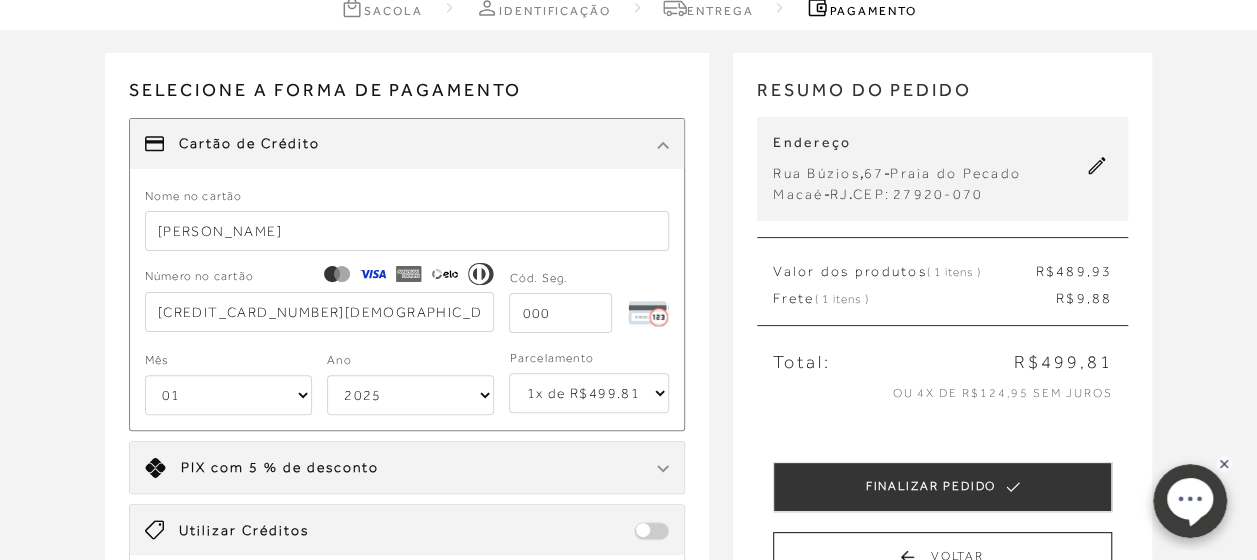 type on "4258 5023 4414 1284" 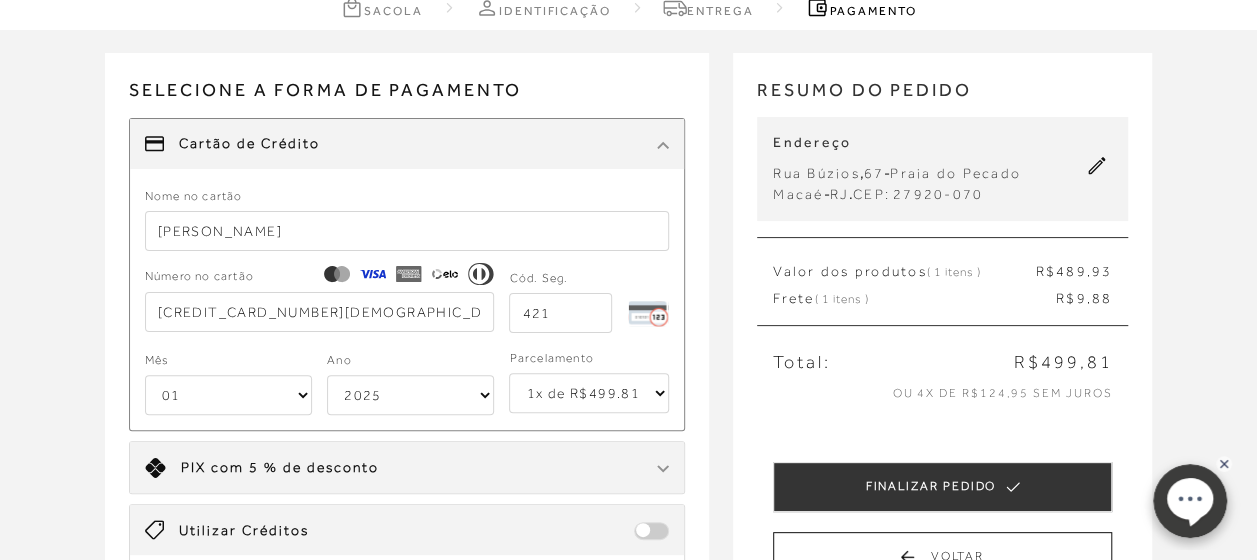 type on "421" 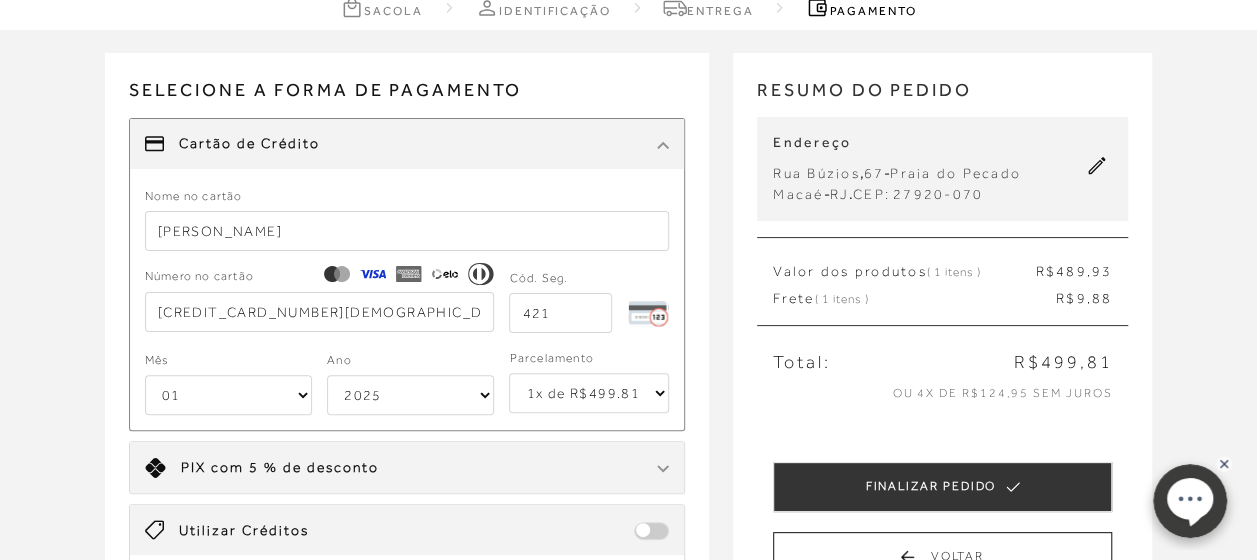 click on "01 02 03 04 05 06 07 08 09 10 11 12" at bounding box center (228, 395) 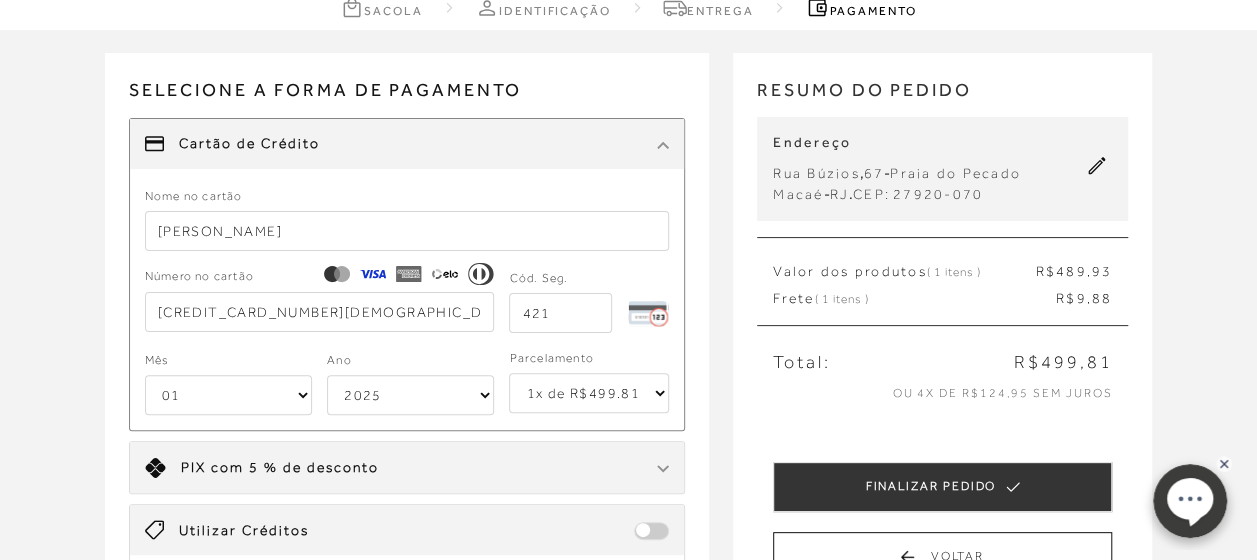 select on "05" 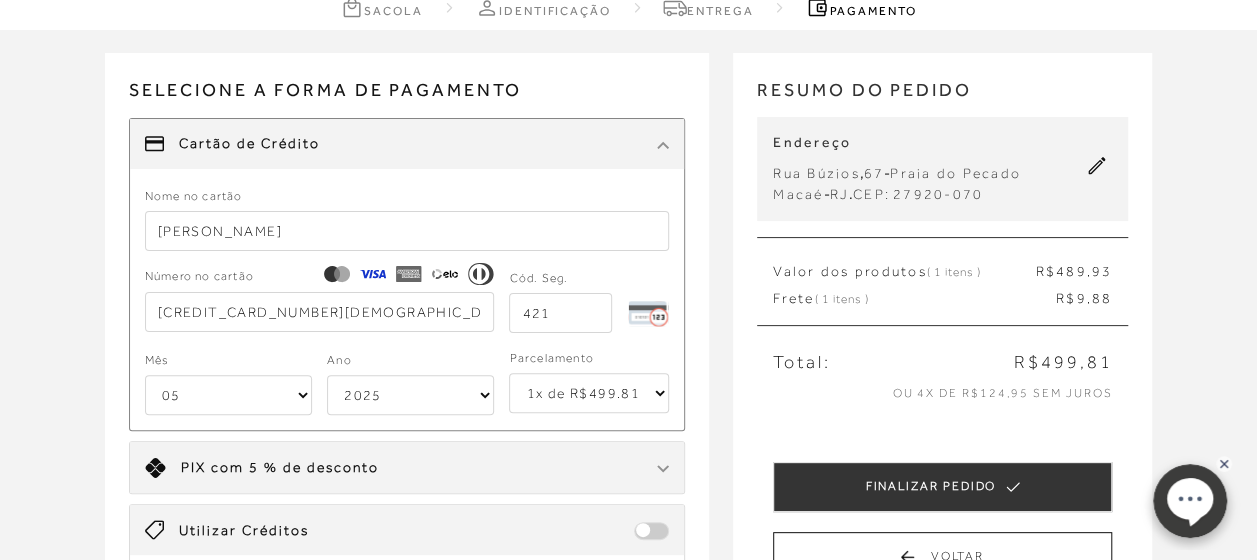 click on "01 02 03 04 05 06 07 08 09 10 11 12" at bounding box center (228, 395) 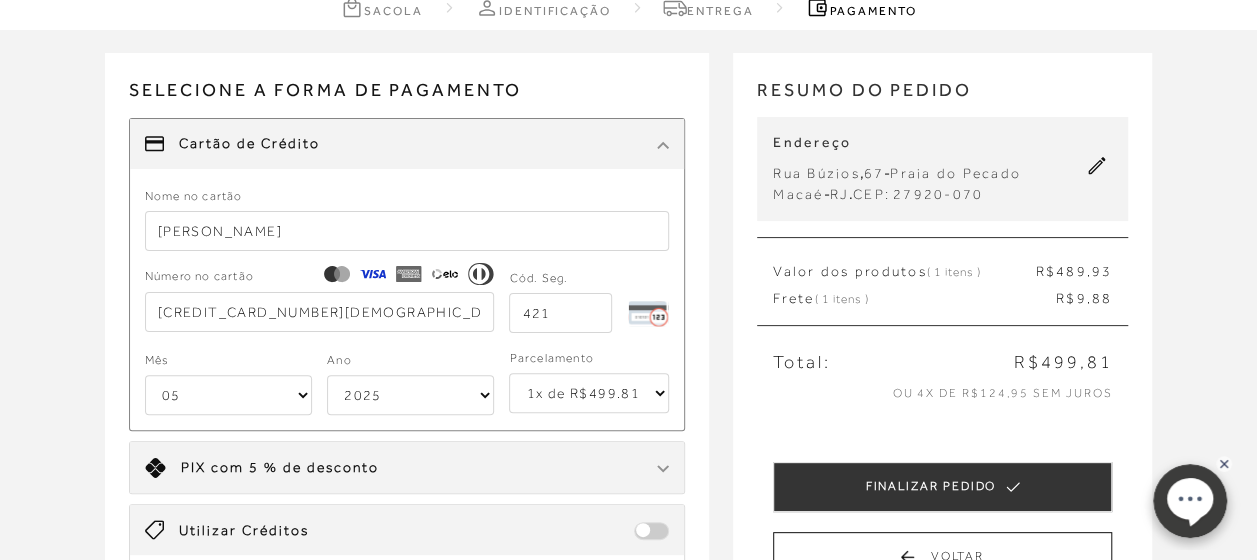 click on "2025 2026 2027 2028 2029 2030 2031 2032 2033 2034 2035 2036 2037 2038 2039 2040 2041 2042 2043 2044" at bounding box center [410, 395] 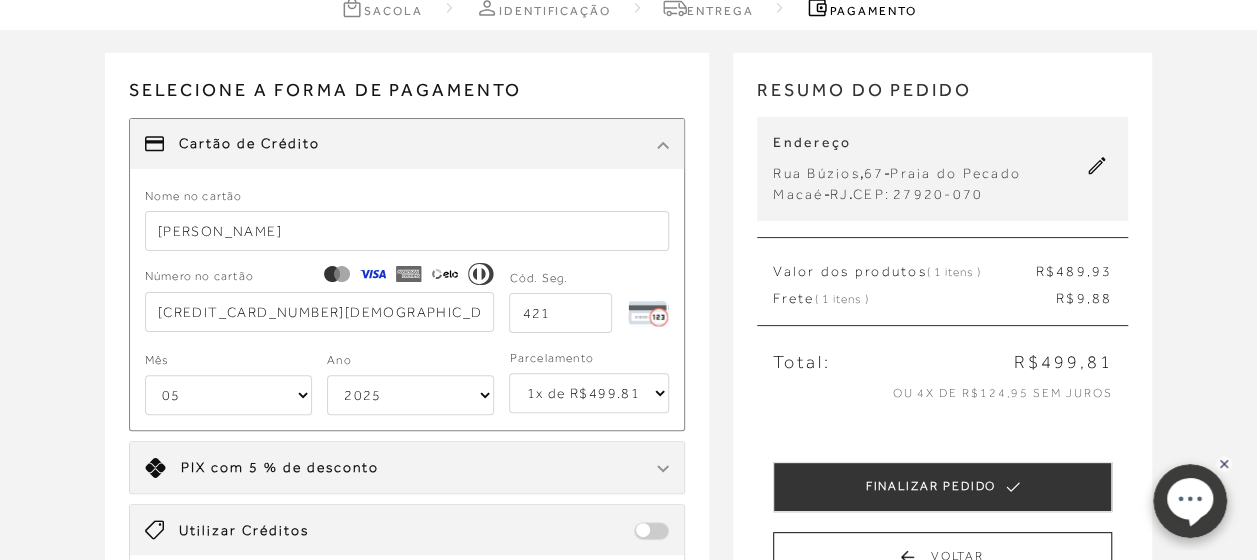 select on "2029" 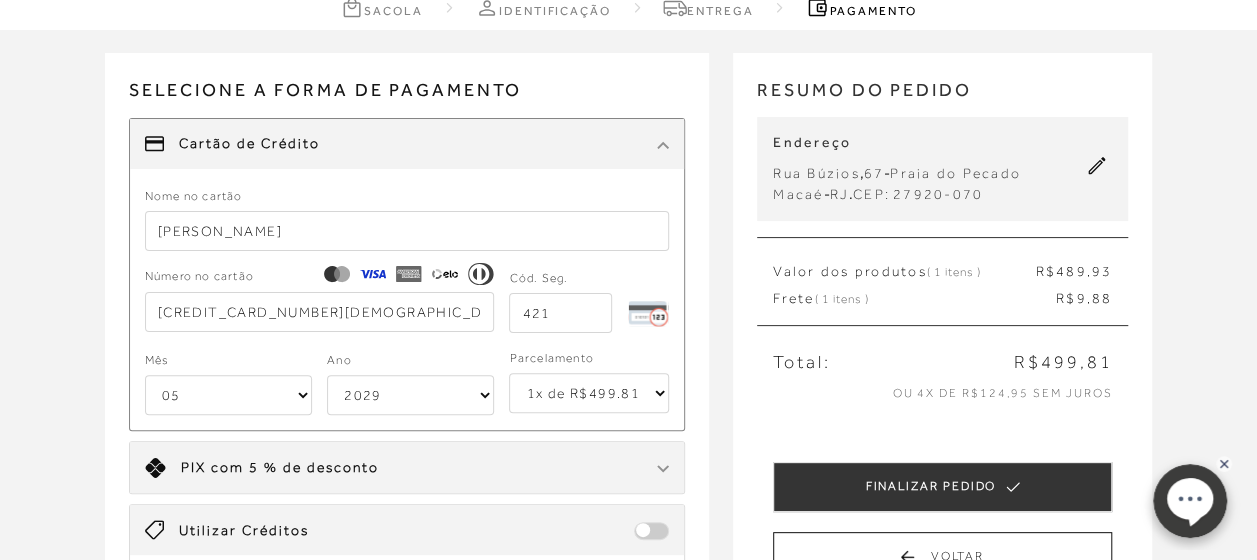 click on "2025 2026 2027 2028 2029 2030 2031 2032 2033 2034 2035 2036 2037 2038 2039 2040 2041 2042 2043 2044" at bounding box center (410, 395) 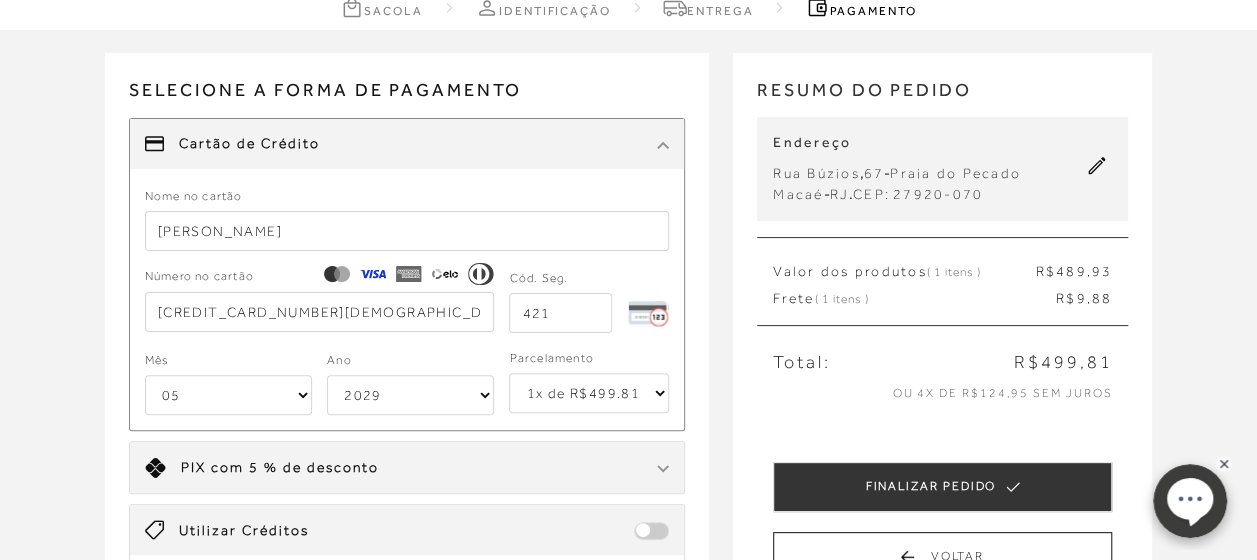 select on "6" 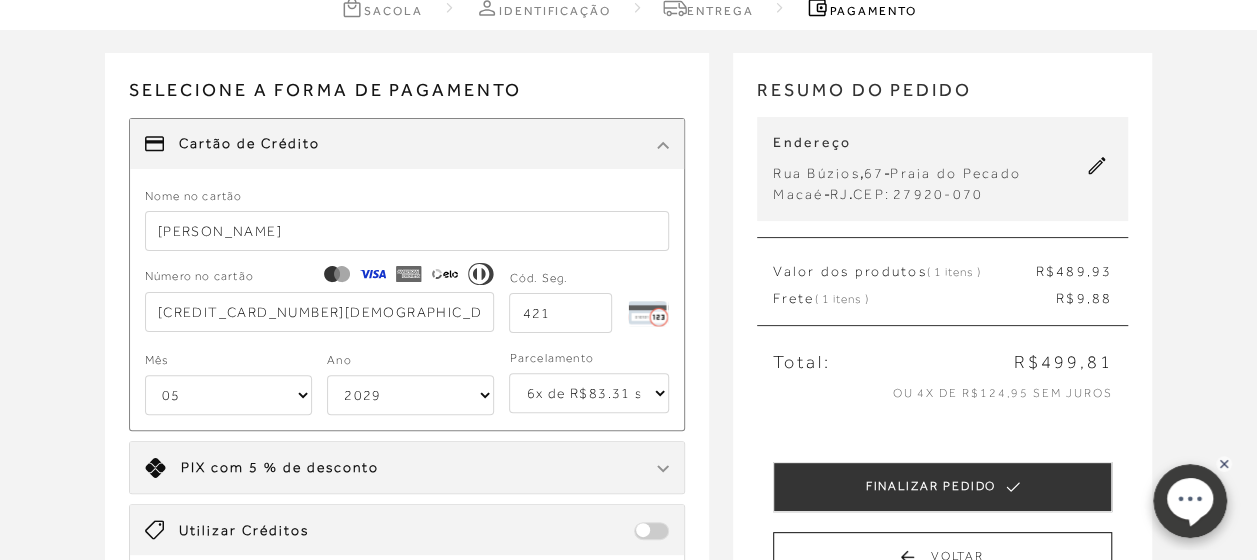 click on "1x de R$499.81 2x de R$249.91 sem juros 3x de R$166.61 sem juros 4x de R$124.96 sem juros 5x de R$99.97 sem juros 6x de R$83.31 sem juros" at bounding box center (589, 393) 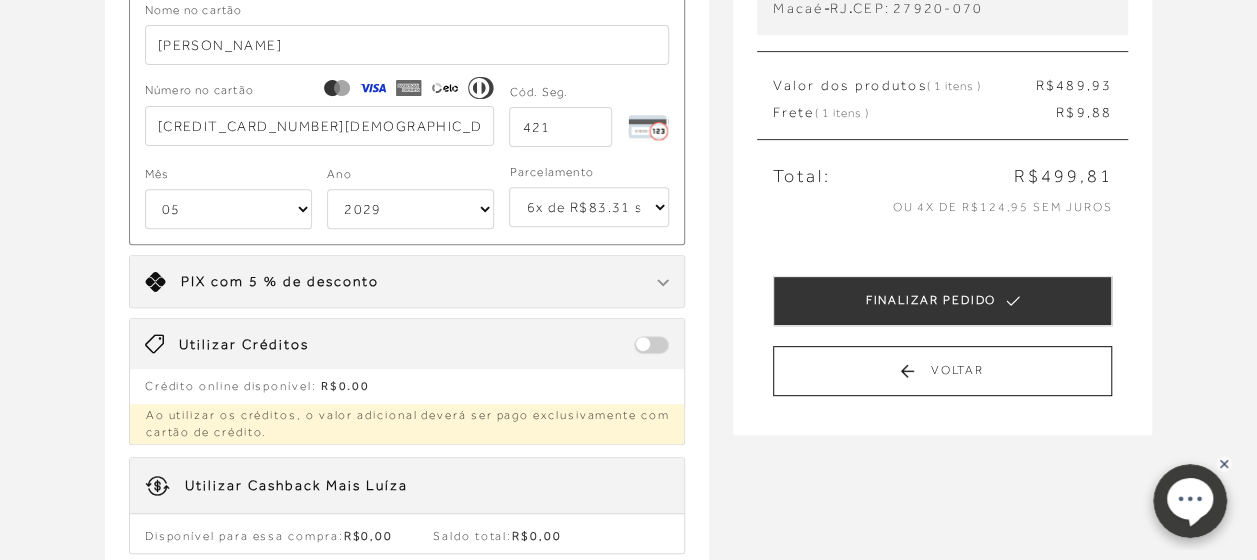 scroll, scrollTop: 300, scrollLeft: 0, axis: vertical 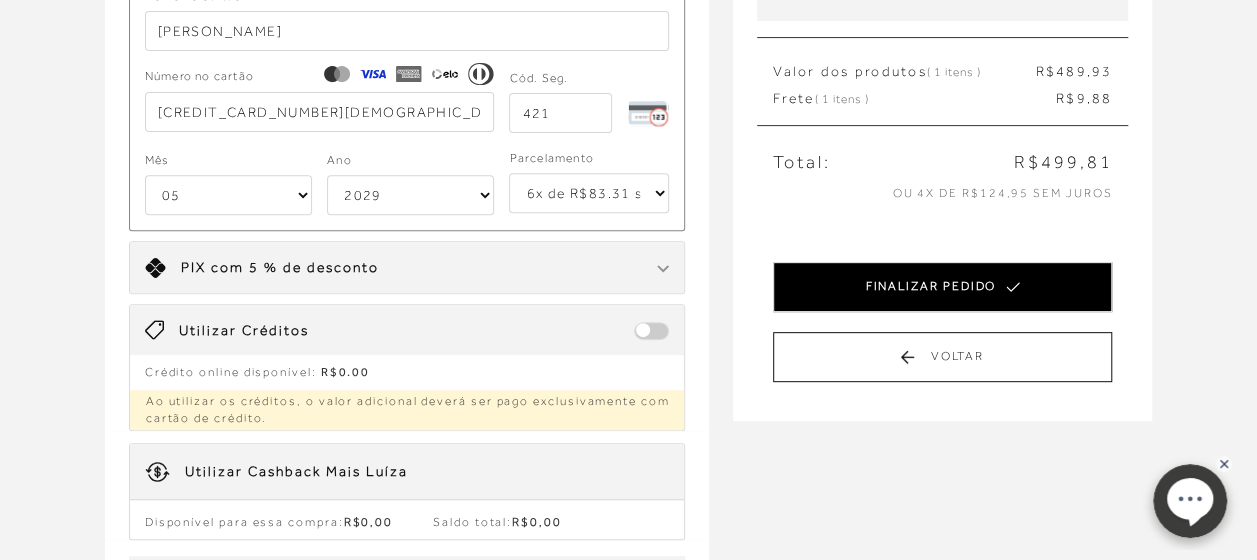 click on "FINALIZAR PEDIDO" at bounding box center [942, 287] 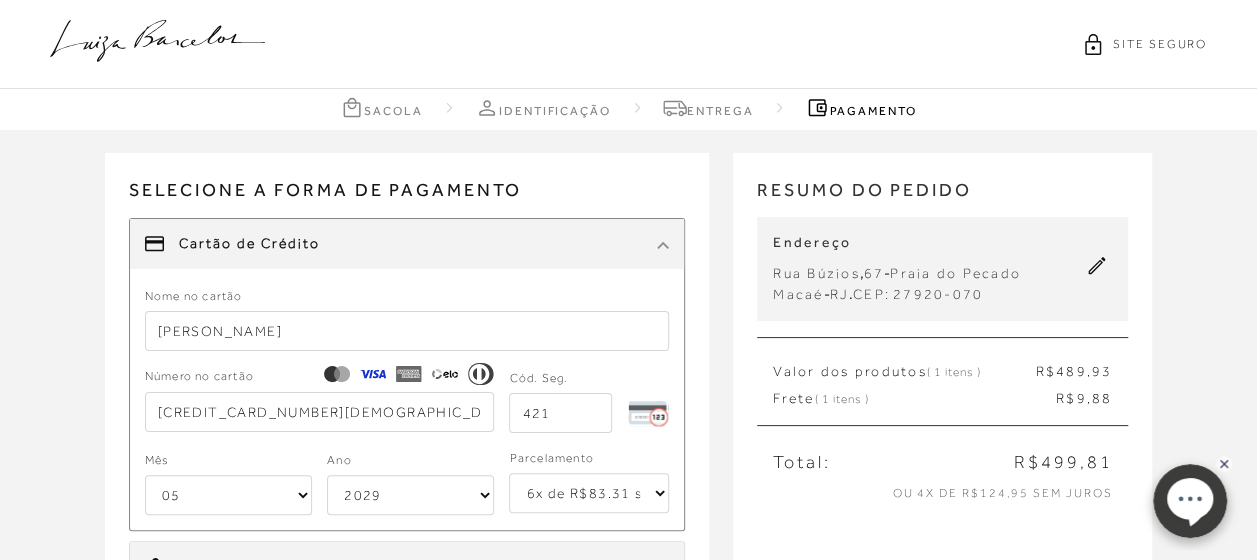 select on "05" 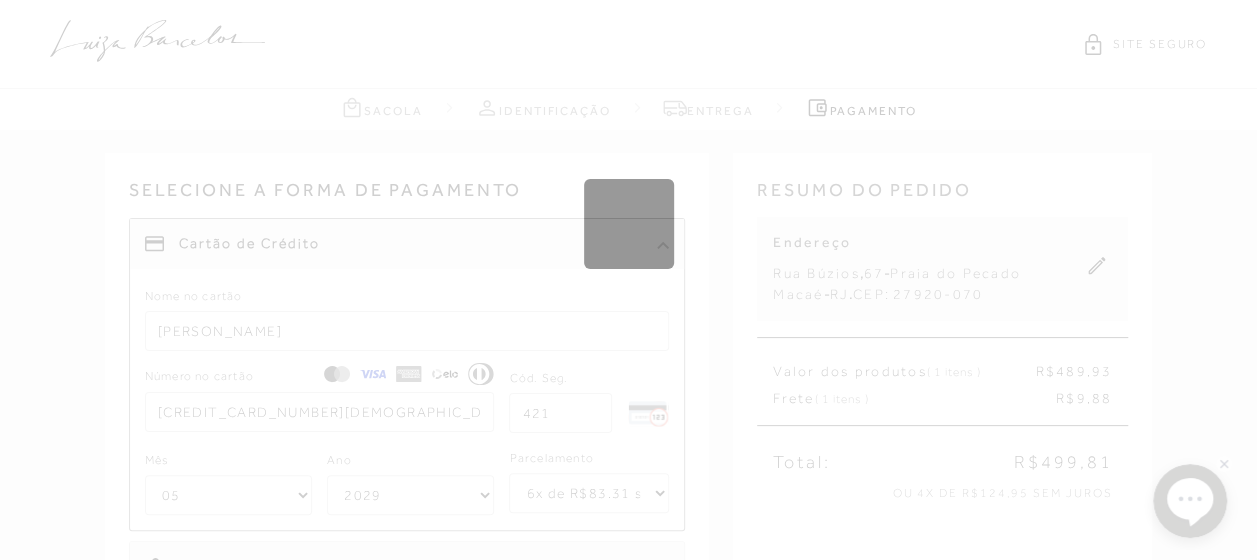 type 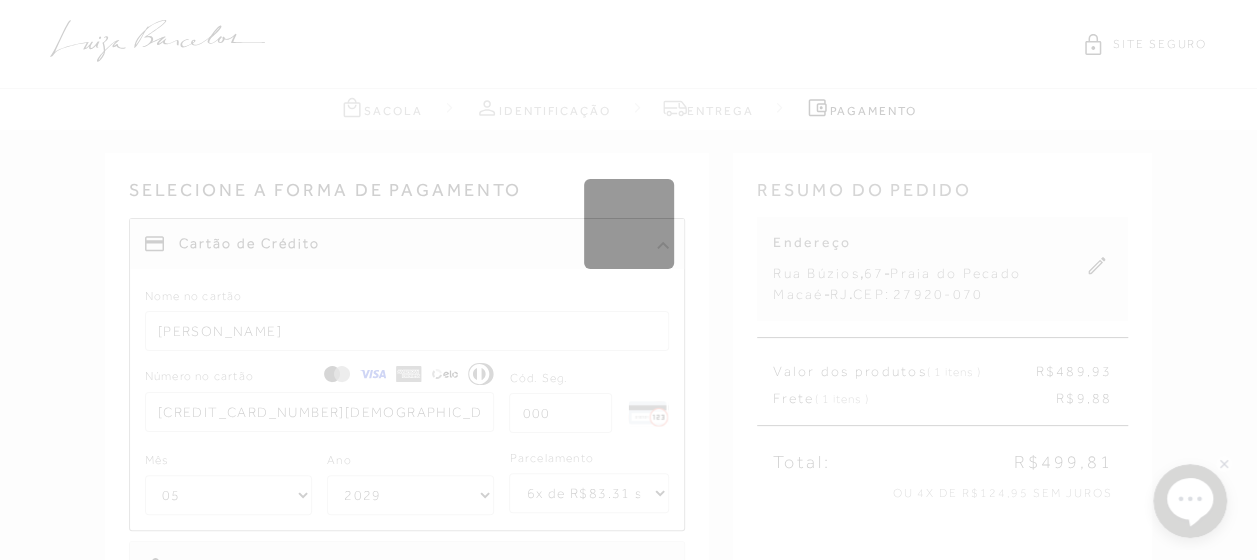 select on "1" 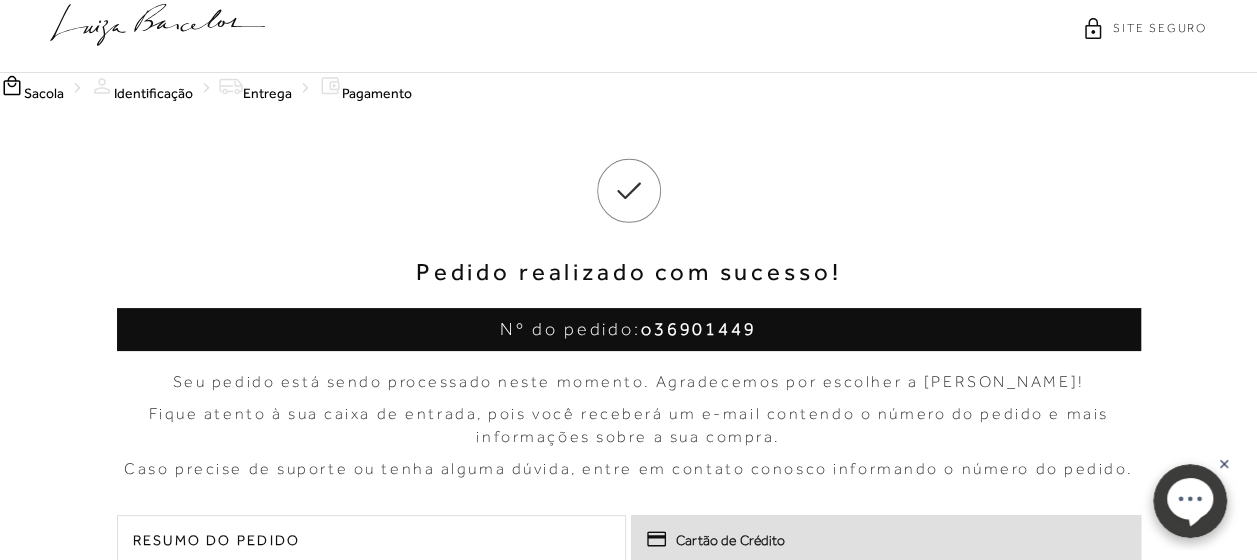 scroll, scrollTop: 0, scrollLeft: 0, axis: both 